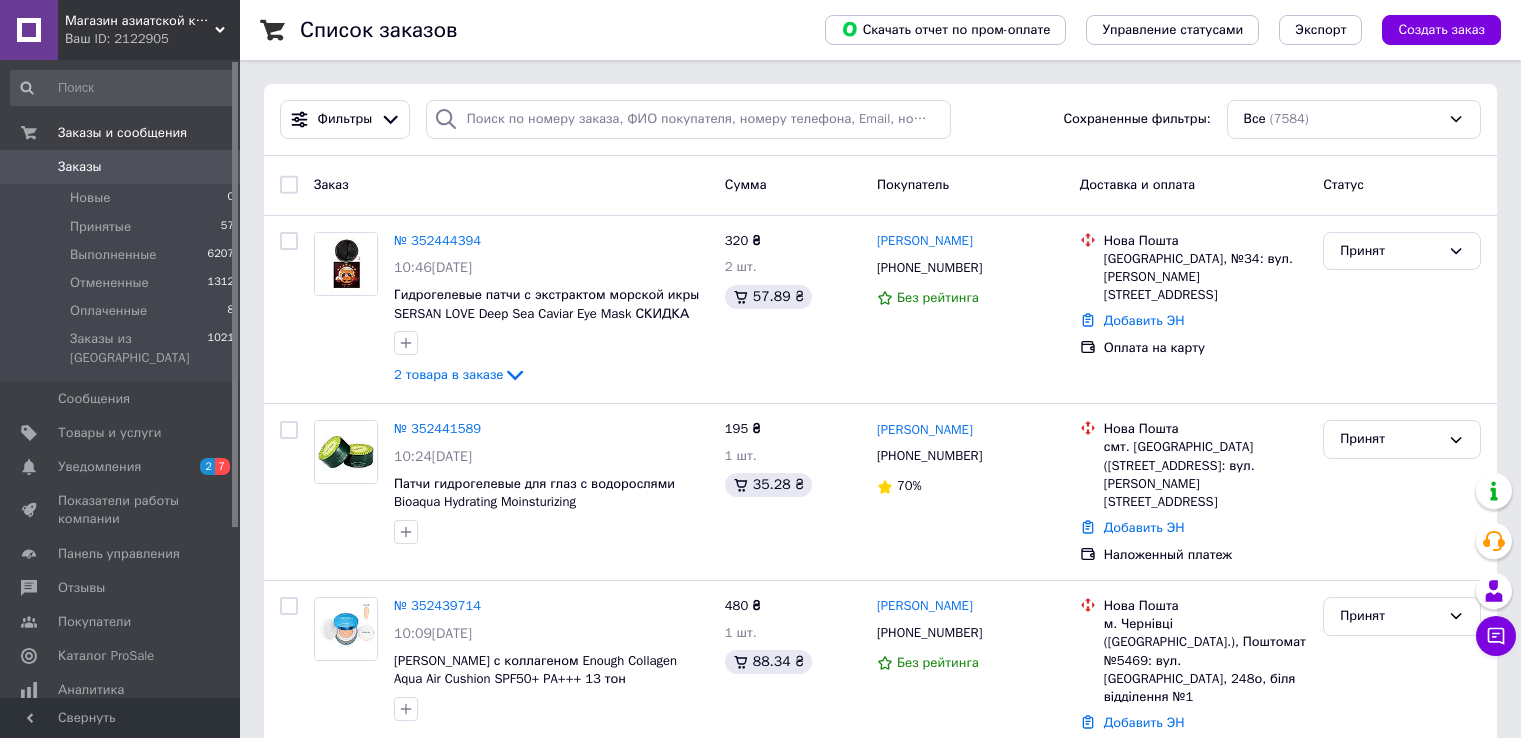 scroll, scrollTop: 0, scrollLeft: 0, axis: both 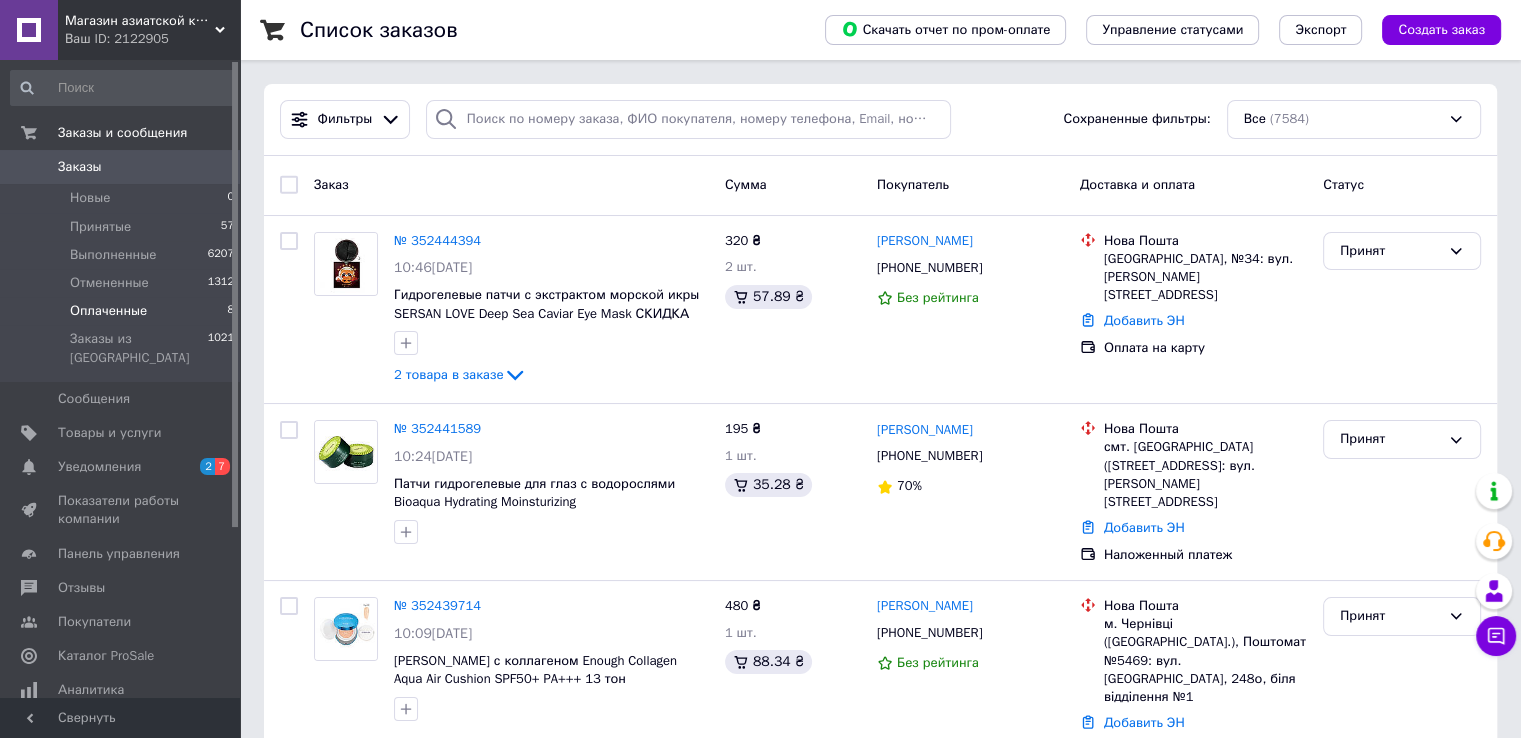 click on "Оплаченные 8" at bounding box center (123, 311) 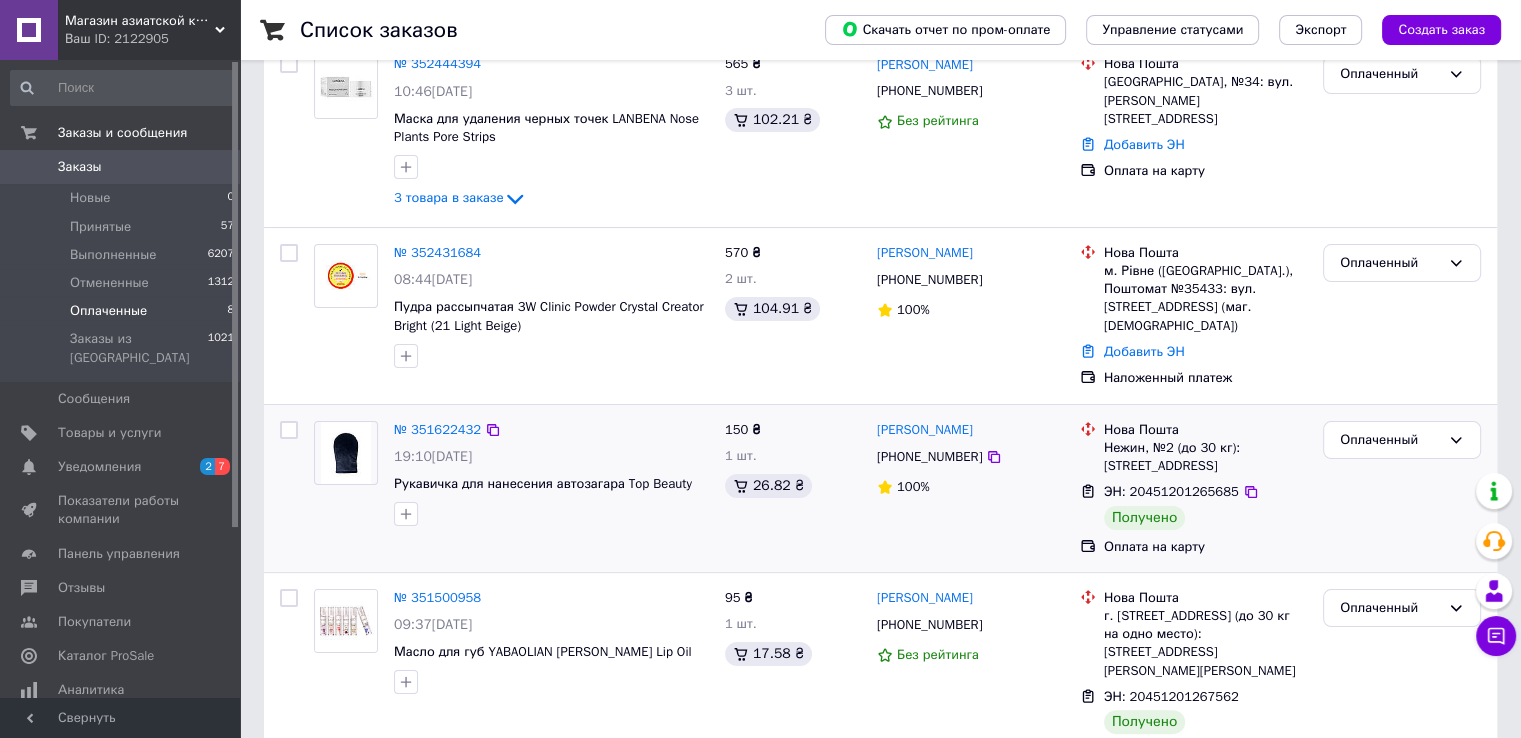 scroll, scrollTop: 200, scrollLeft: 0, axis: vertical 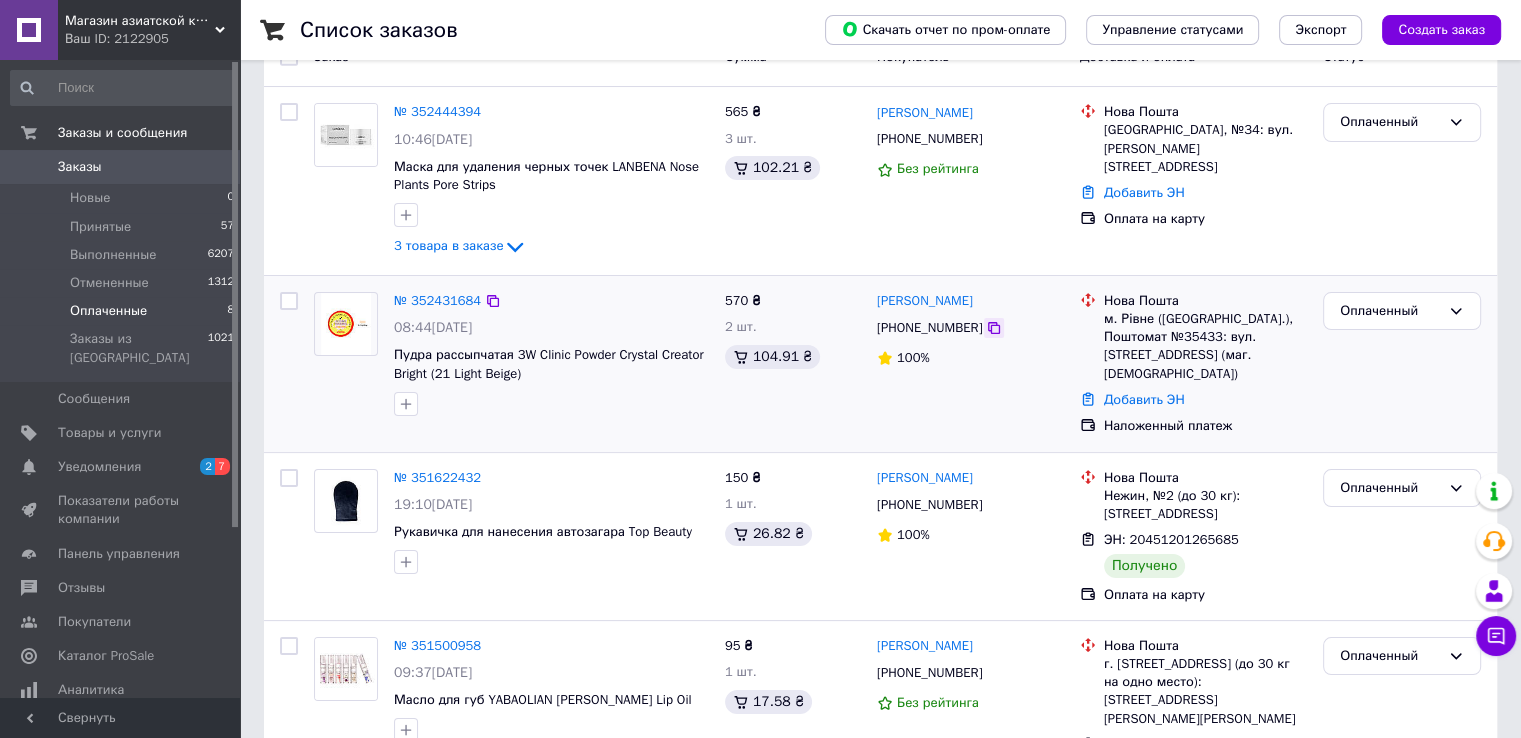 click 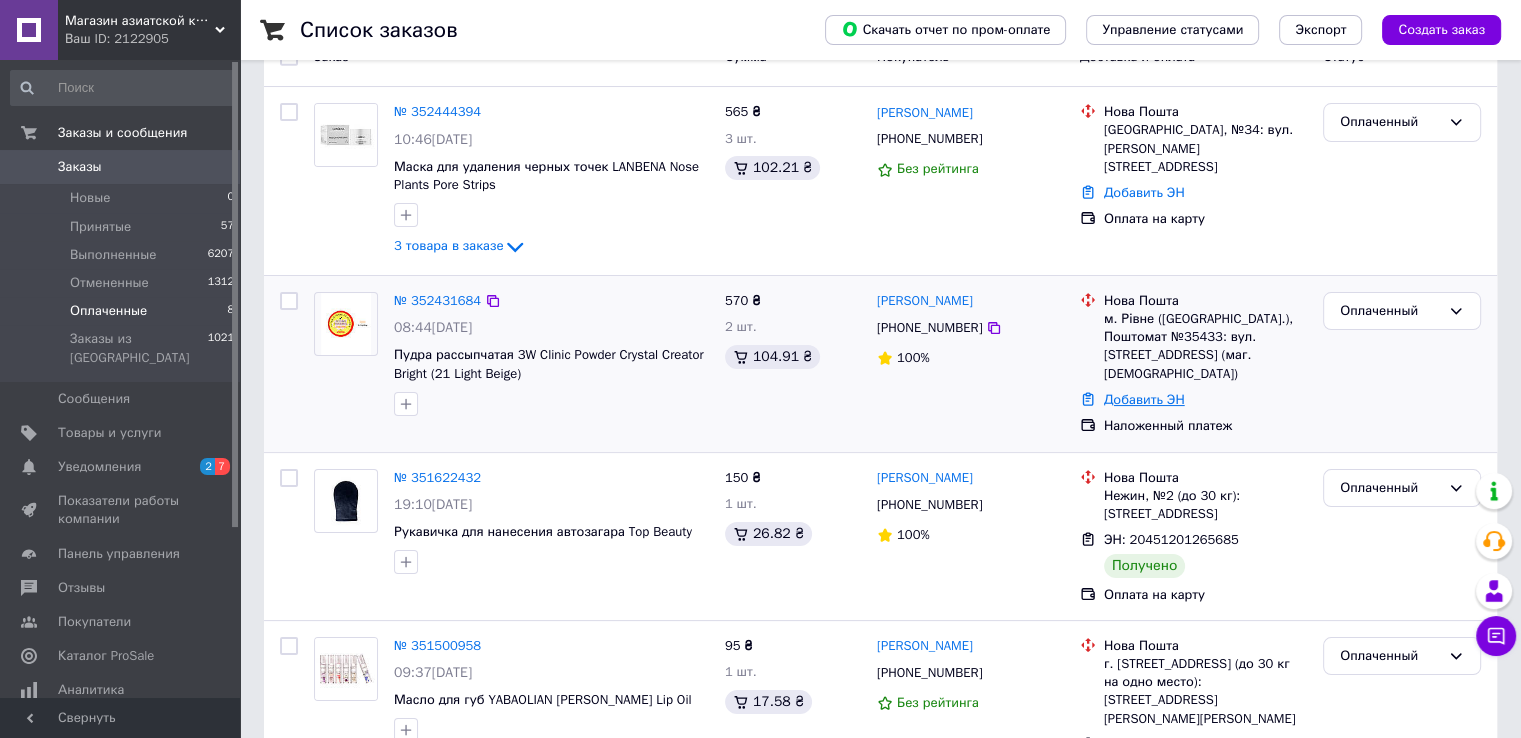 click on "Добавить ЭН" at bounding box center (1144, 399) 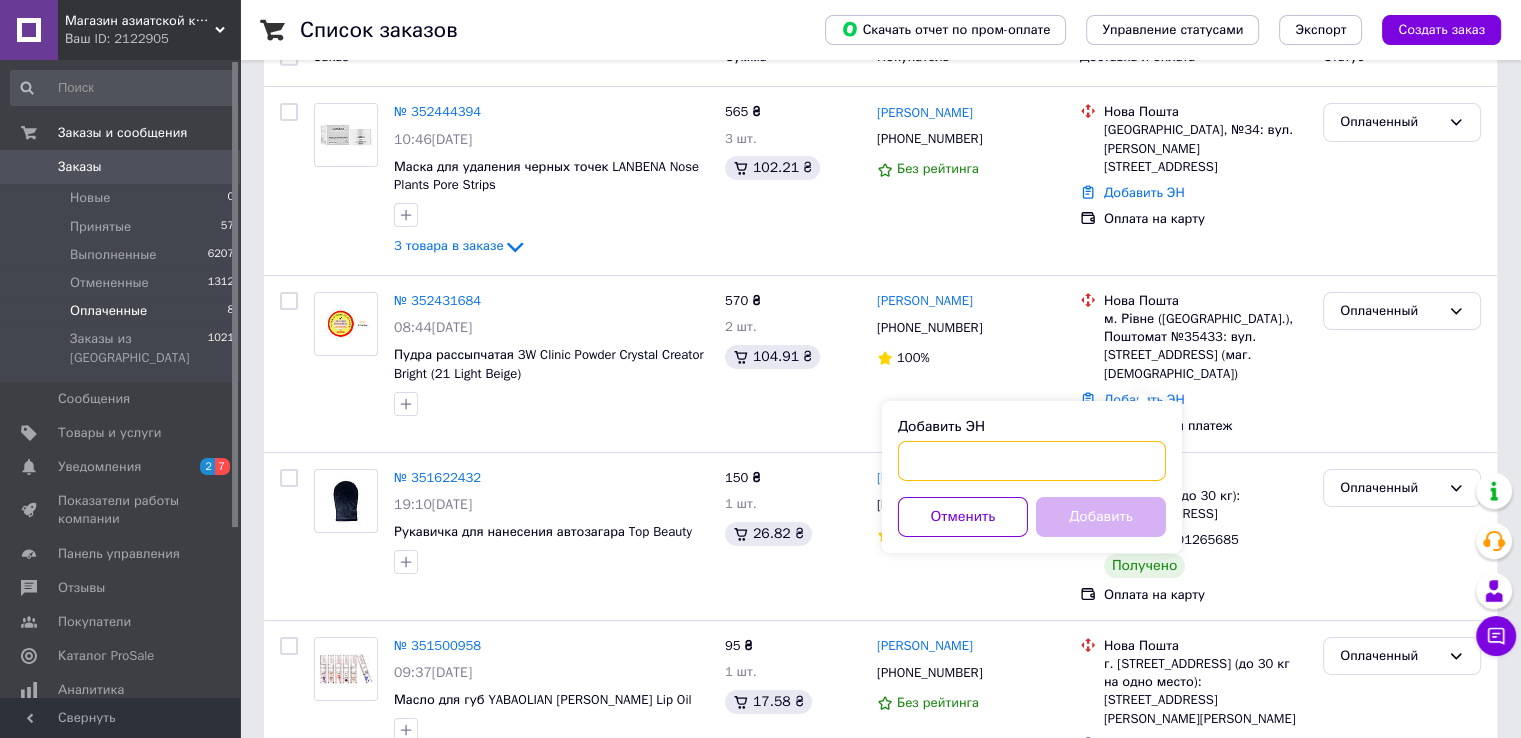 paste on "20451204831192" 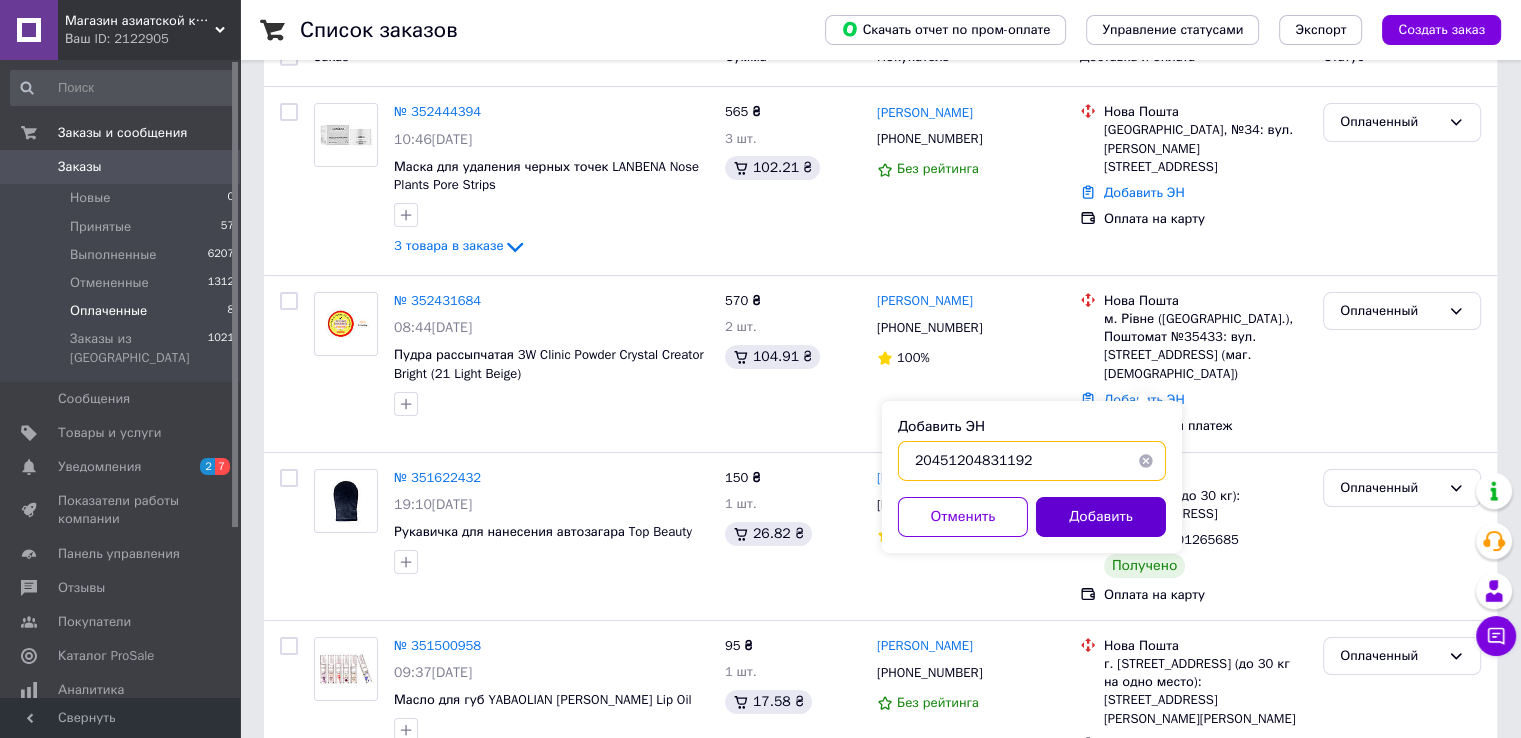 type on "20451204831192" 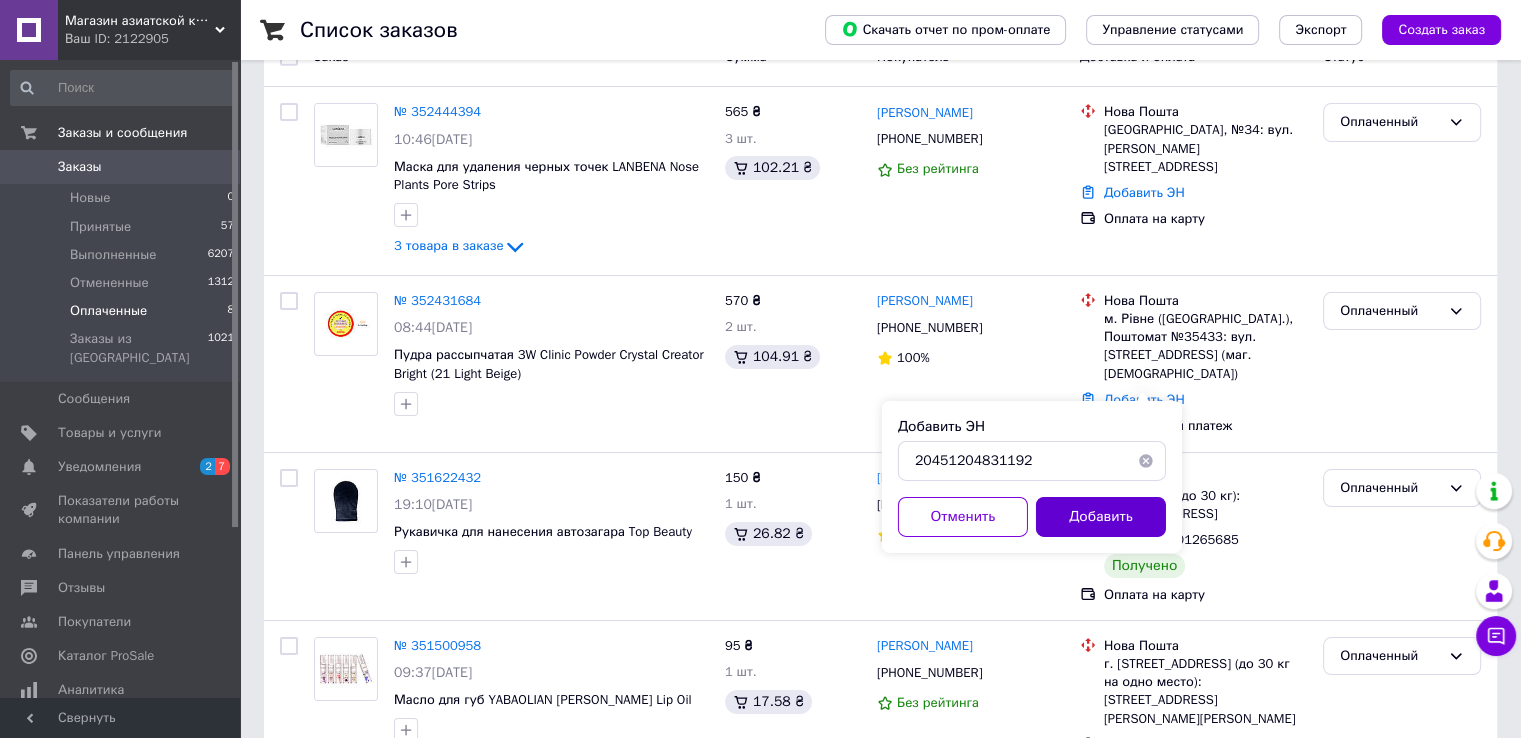 click on "Добавить" at bounding box center (1101, 517) 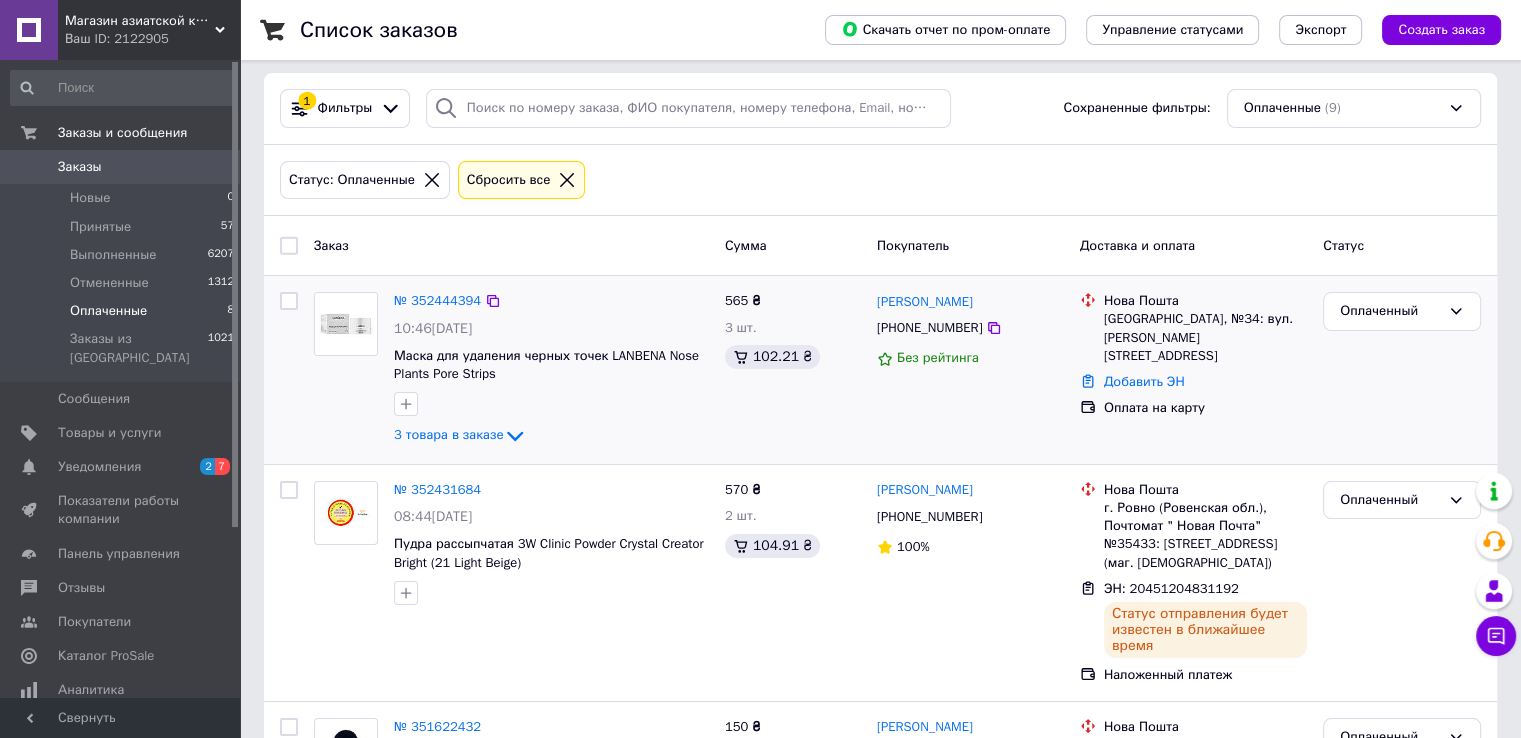scroll, scrollTop: 0, scrollLeft: 0, axis: both 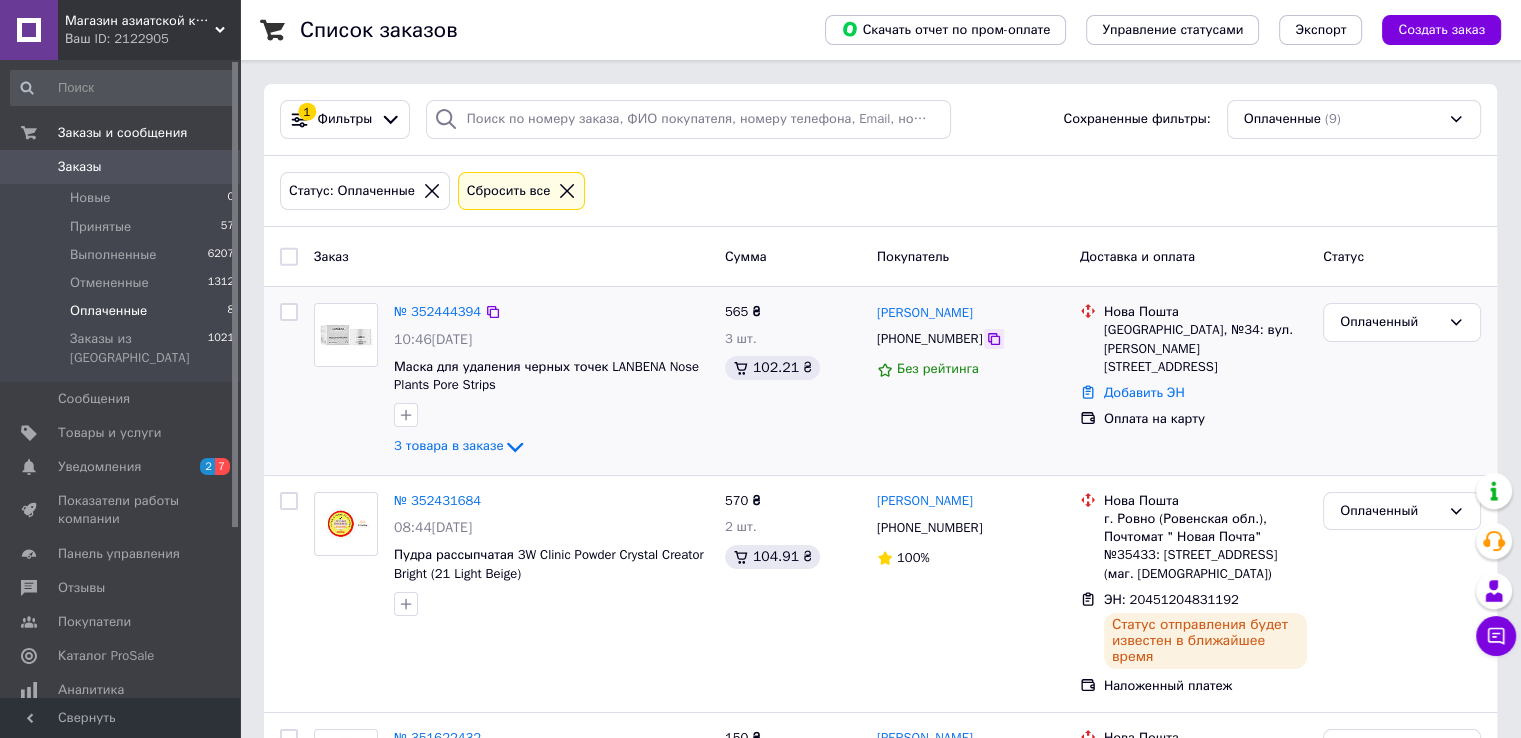 click 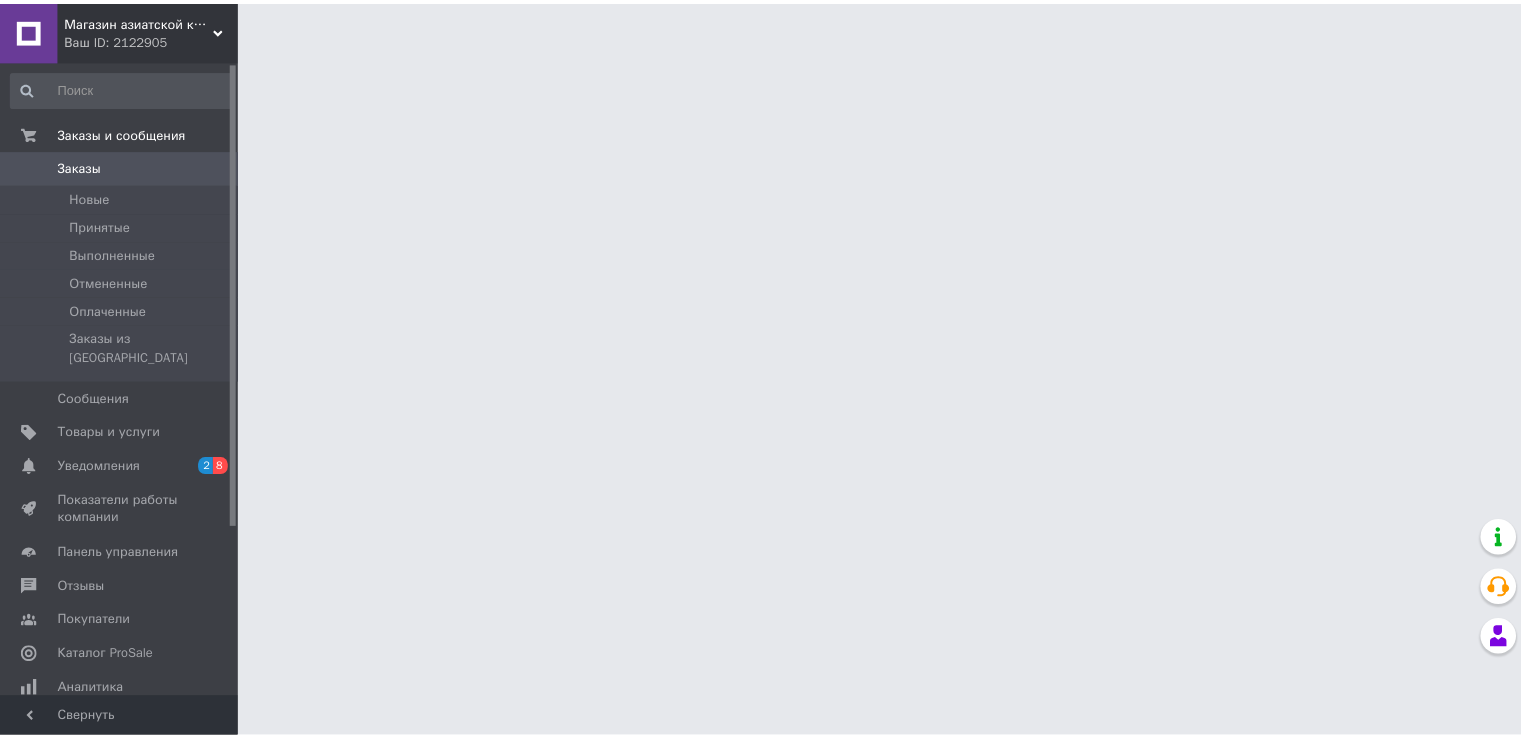 scroll, scrollTop: 0, scrollLeft: 0, axis: both 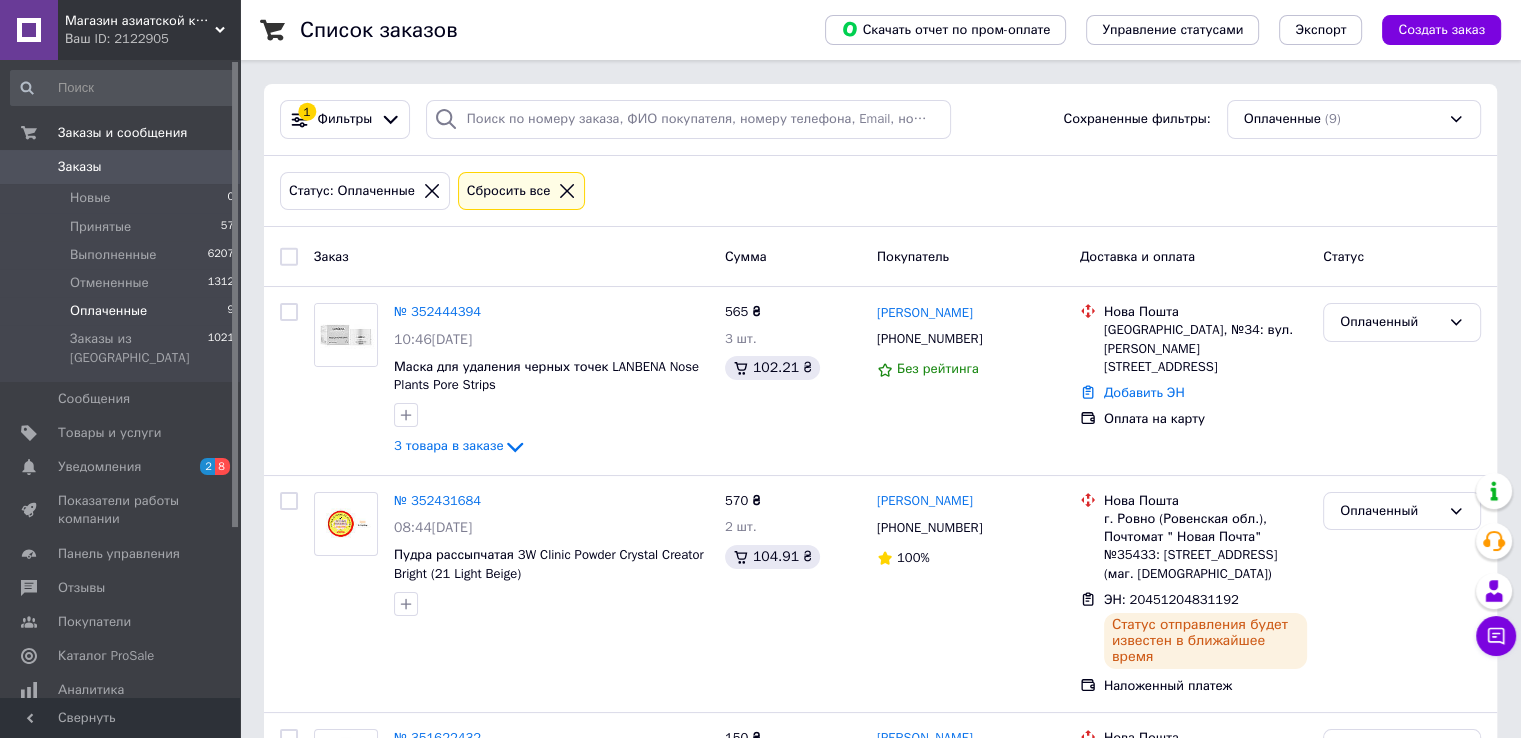click on "Оплаченные" at bounding box center (108, 311) 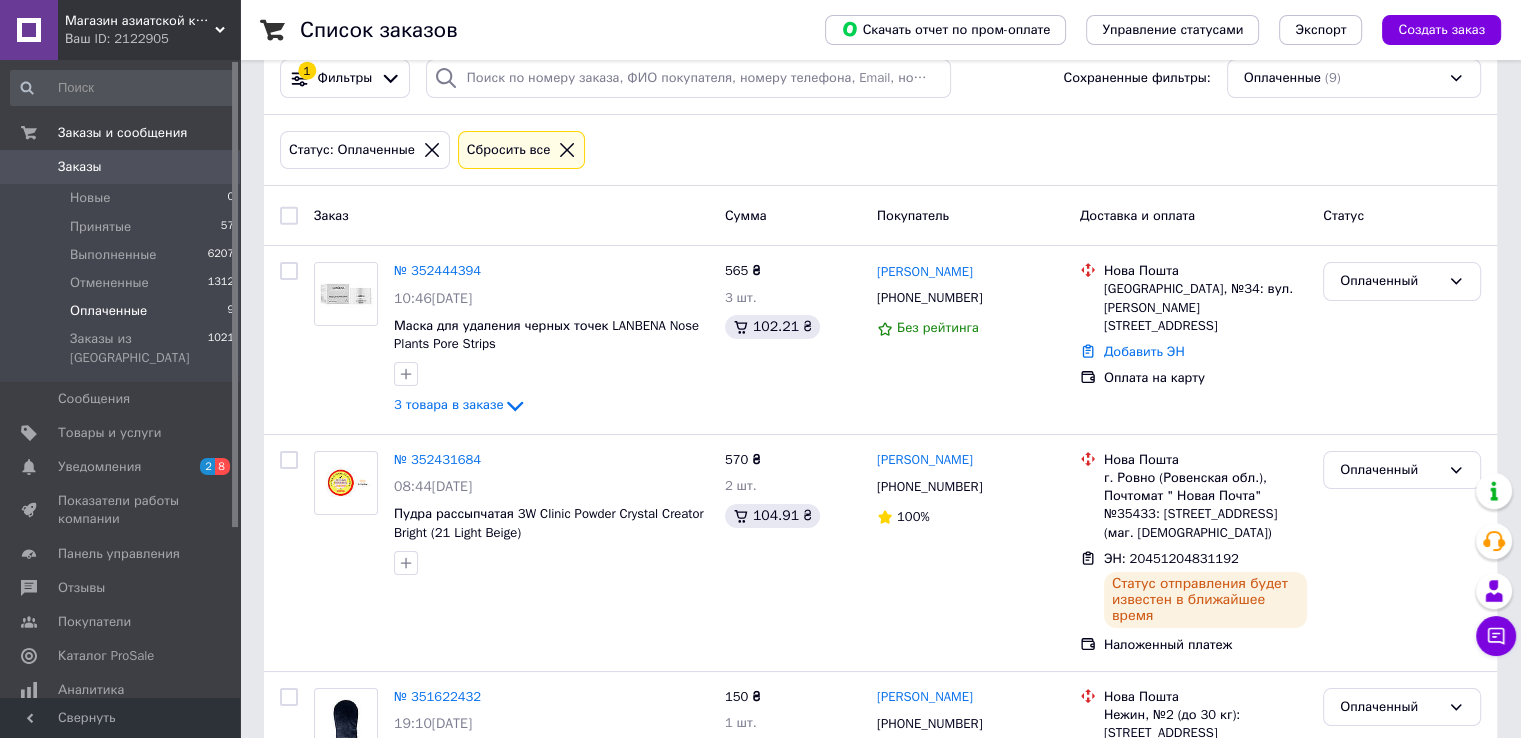 scroll, scrollTop: 0, scrollLeft: 0, axis: both 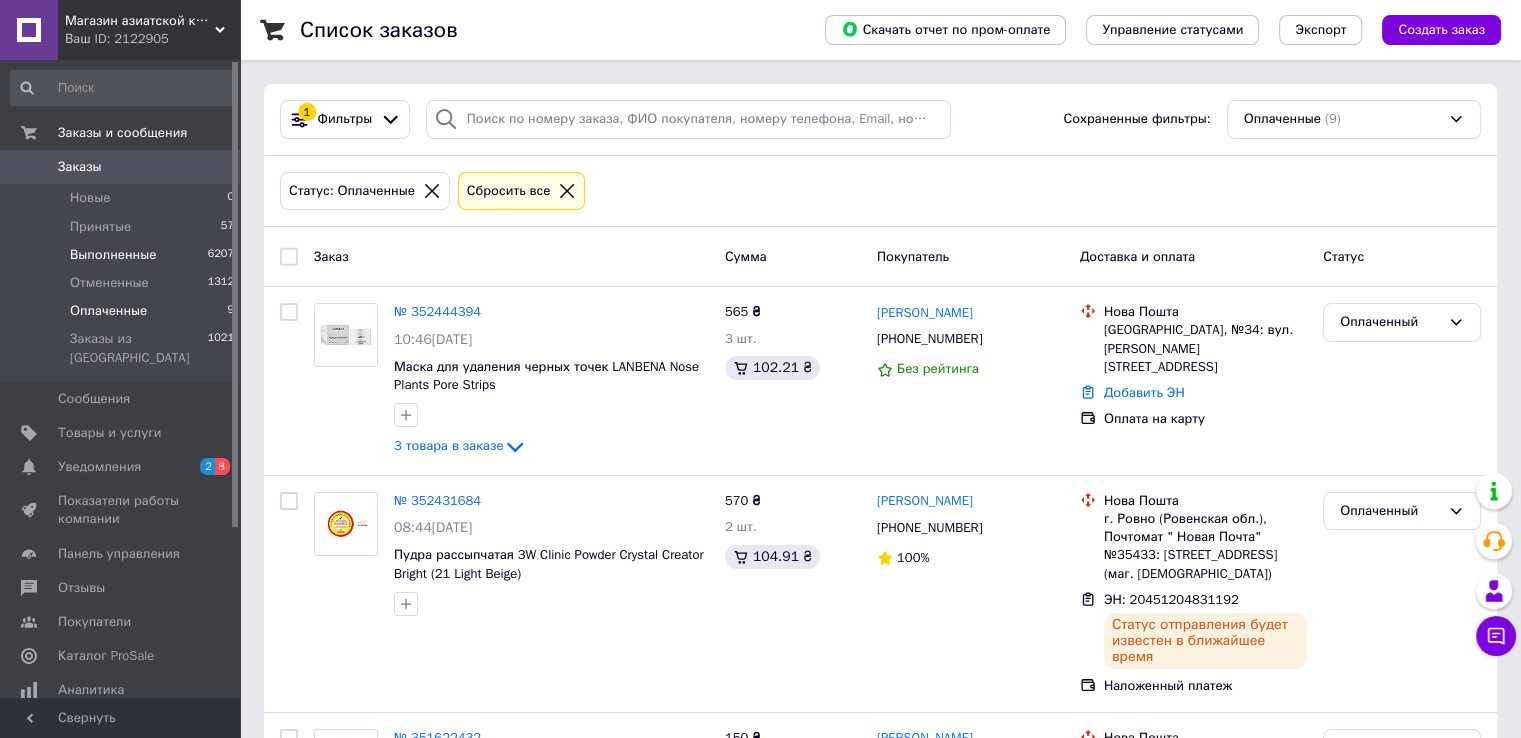 click on "Выполненные" at bounding box center [113, 255] 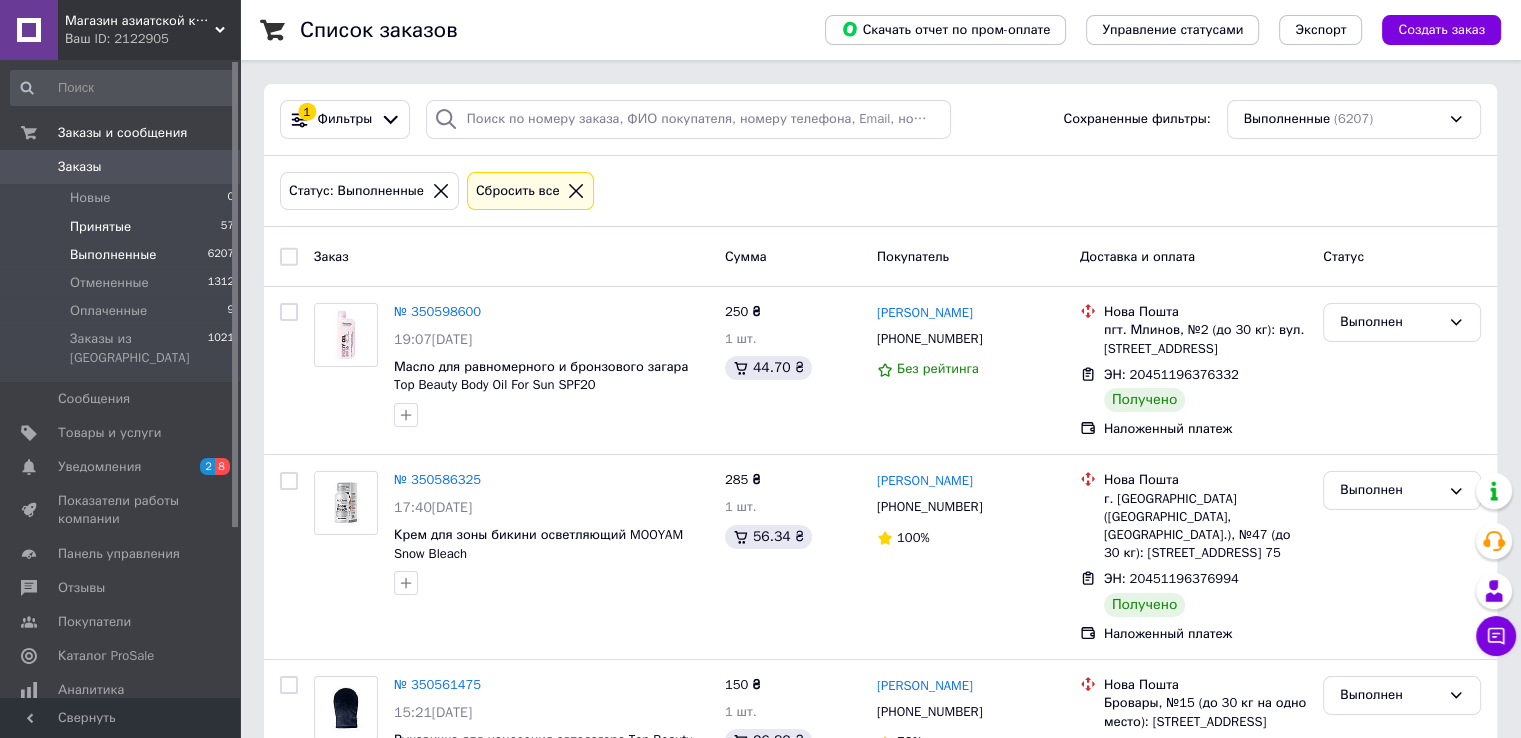 click on "Принятые" at bounding box center (100, 227) 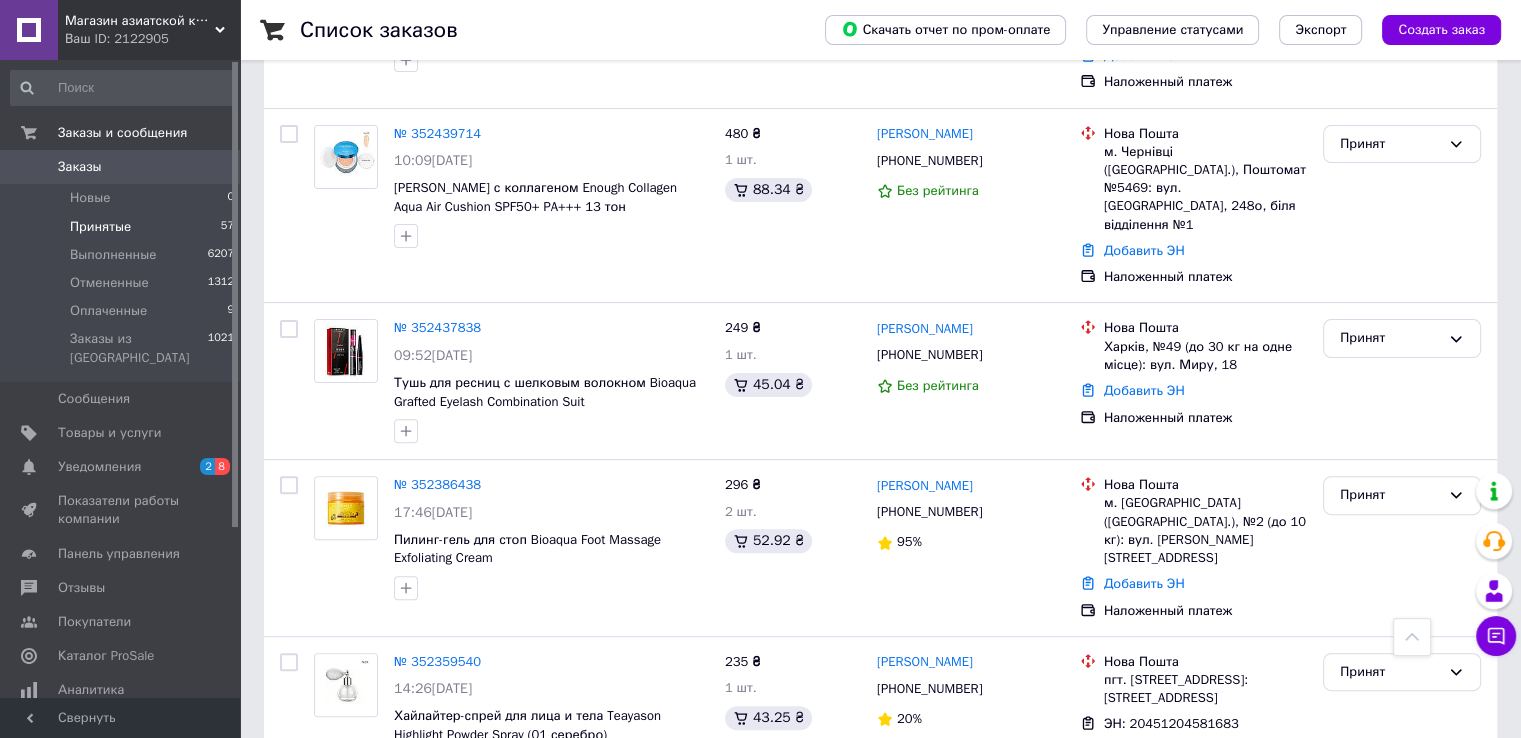 scroll, scrollTop: 577, scrollLeft: 0, axis: vertical 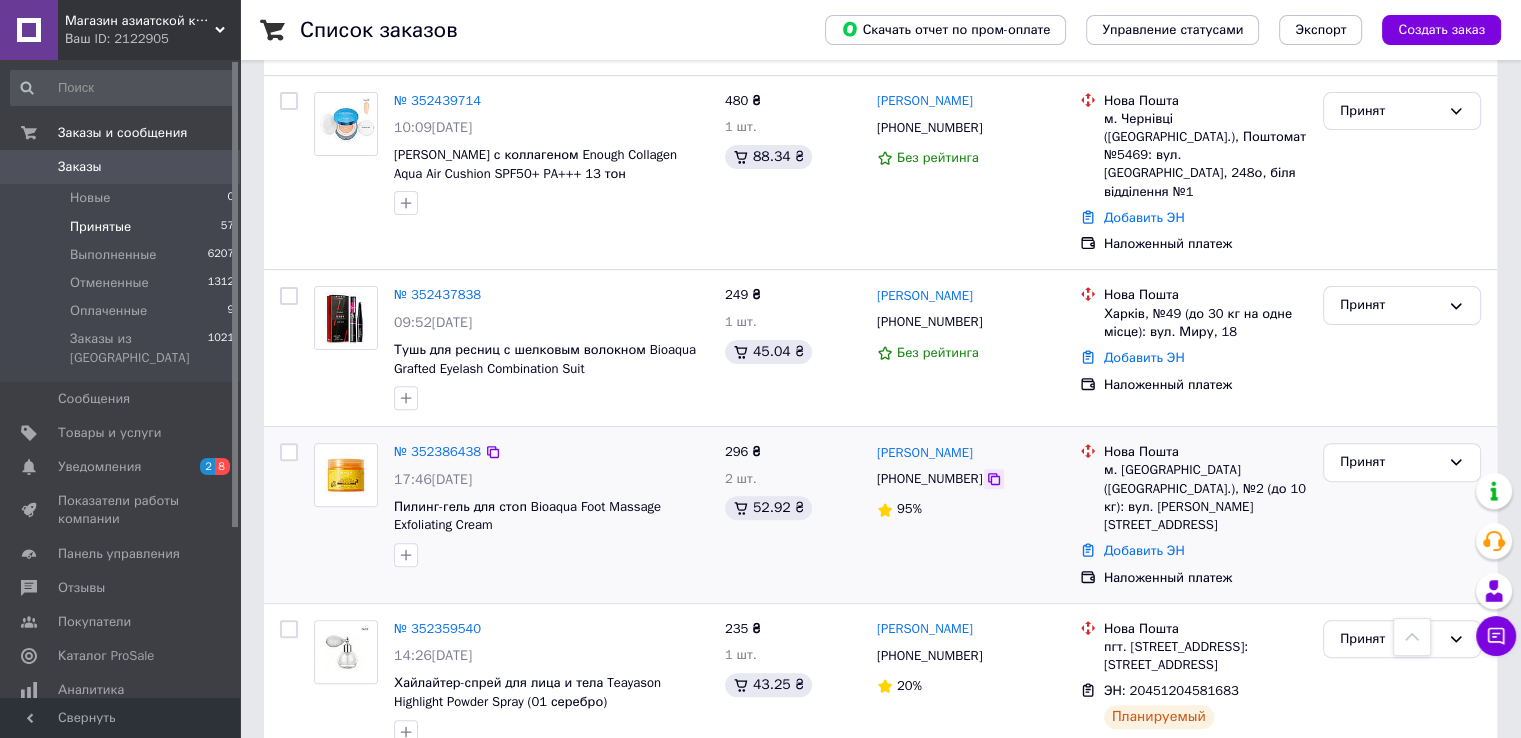 click 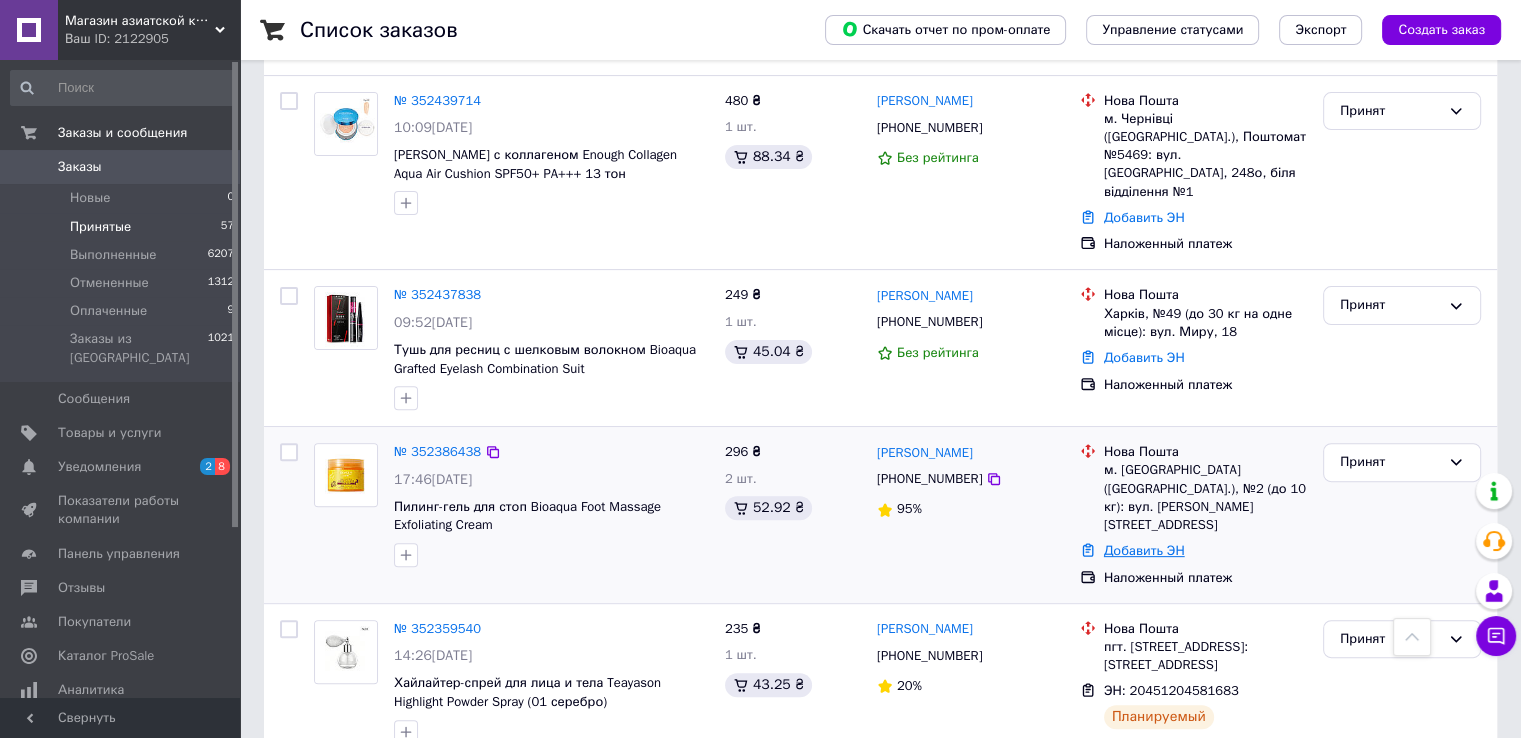 click on "Добавить ЭН" at bounding box center (1144, 550) 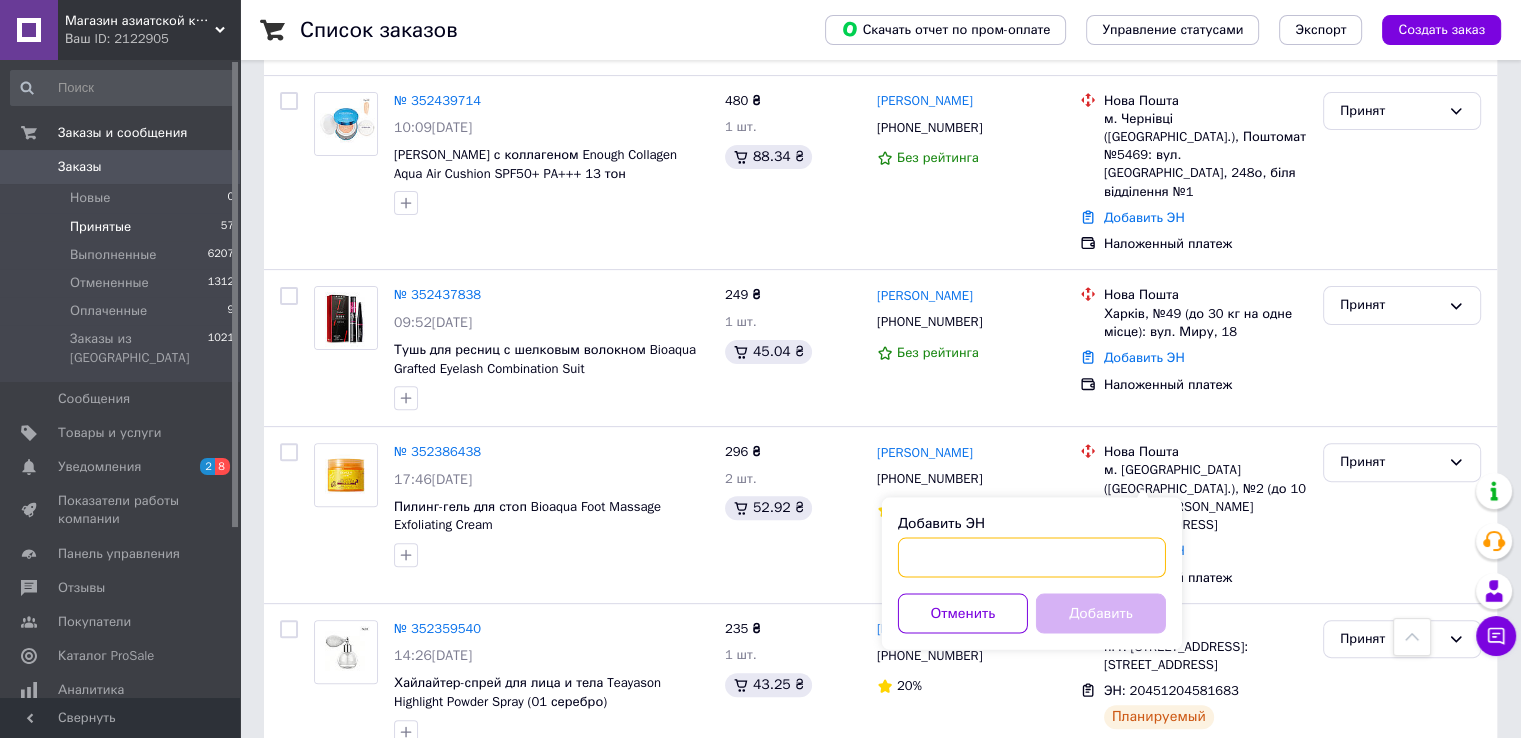 paste on "20451204824474" 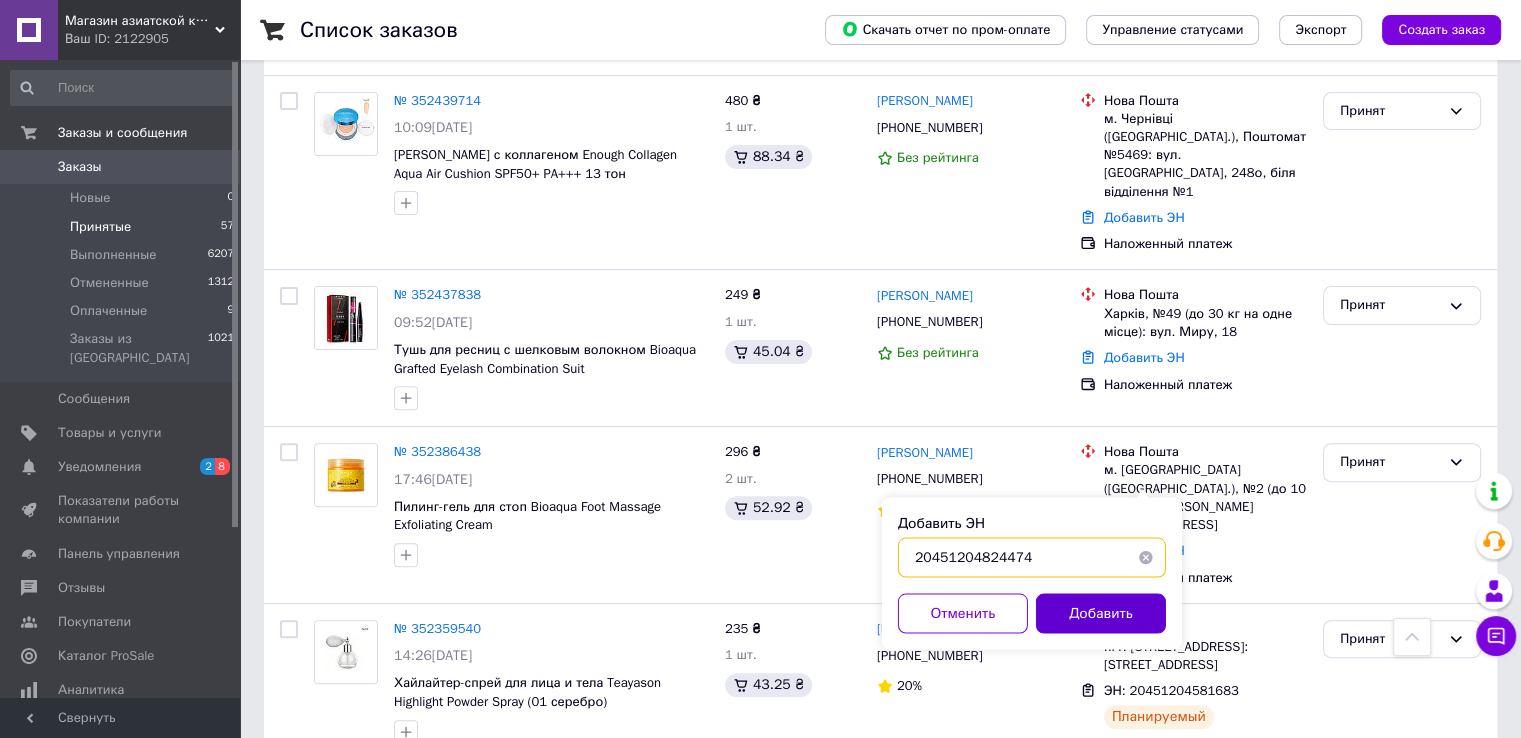 type on "20451204824474" 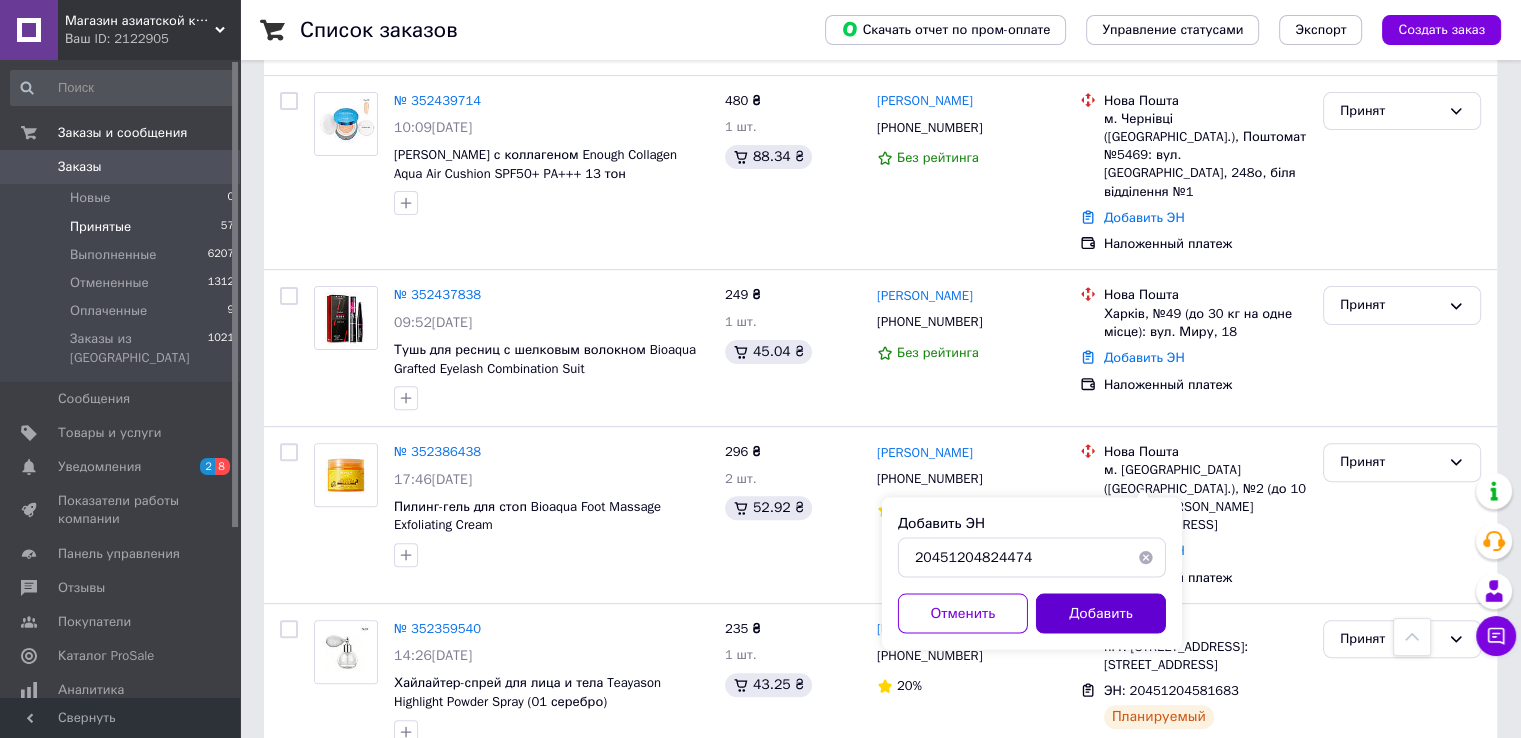 click on "Добавить" at bounding box center (1101, 613) 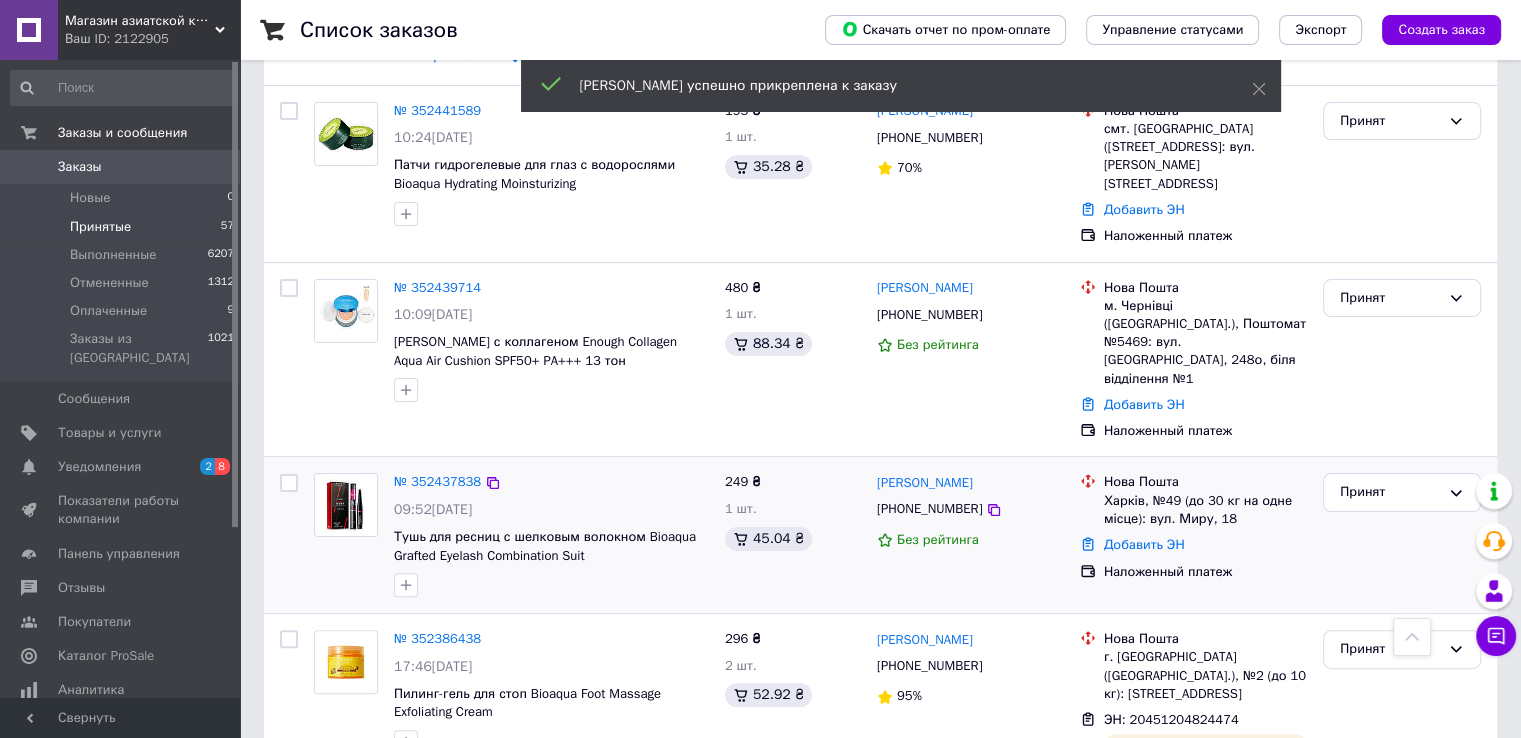 scroll, scrollTop: 377, scrollLeft: 0, axis: vertical 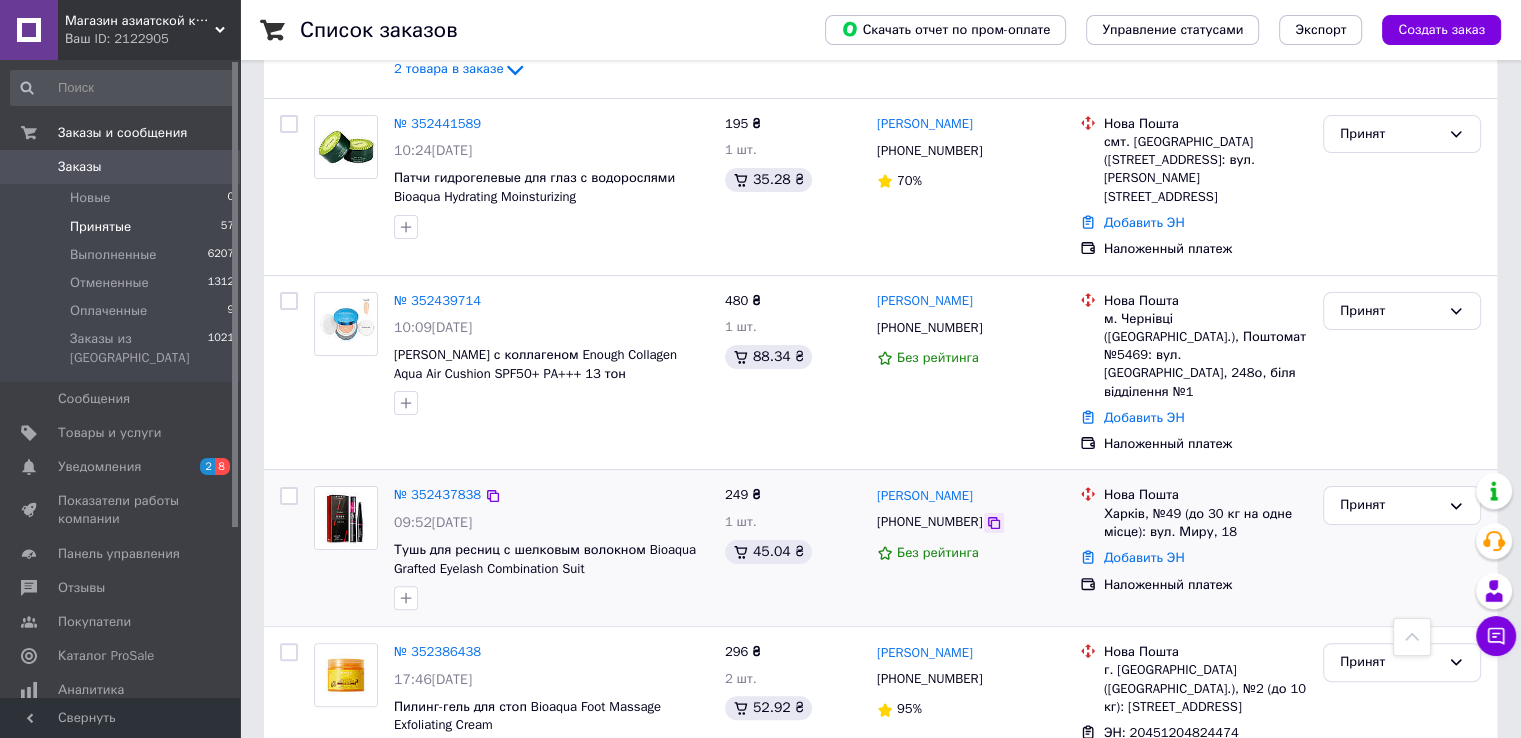 click 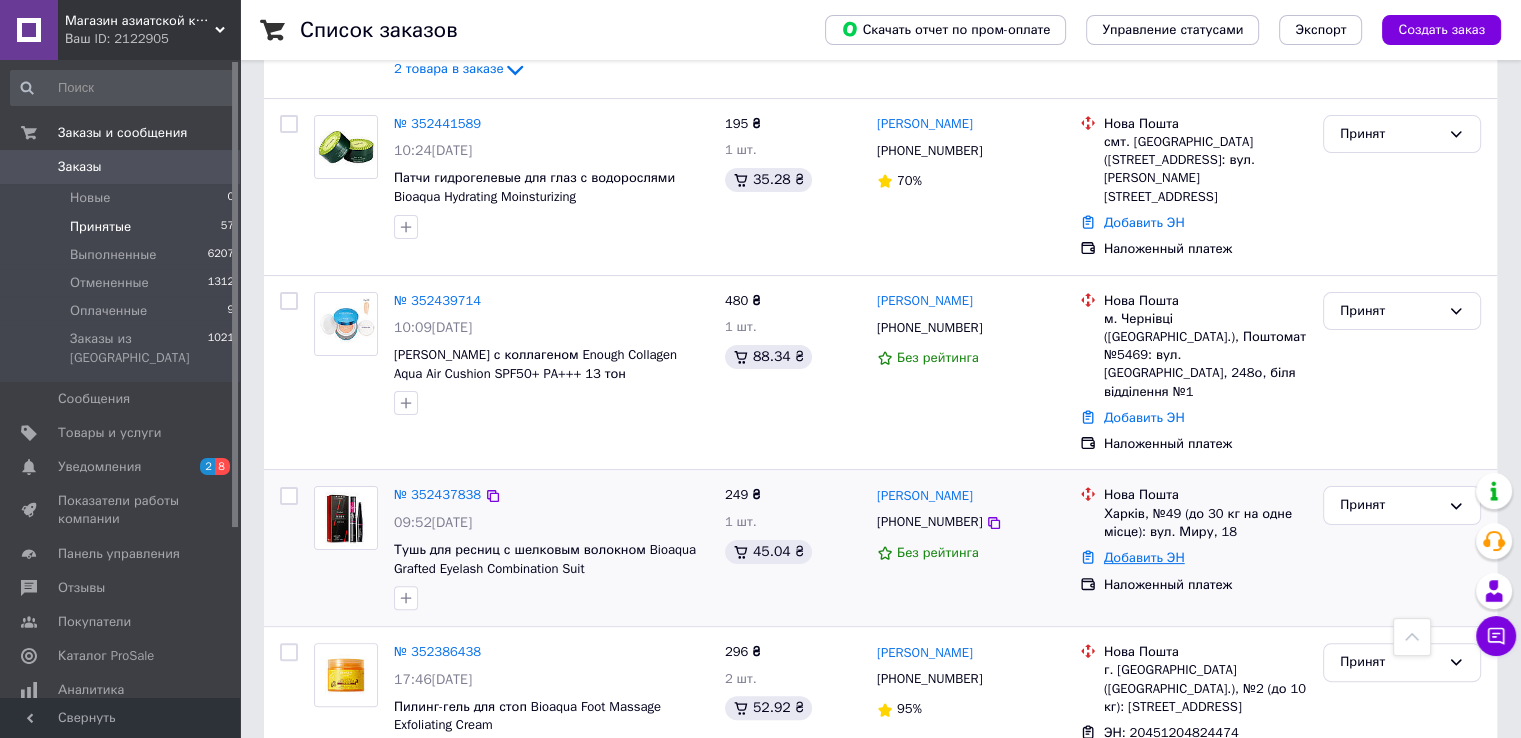 click on "Добавить ЭН" at bounding box center (1144, 557) 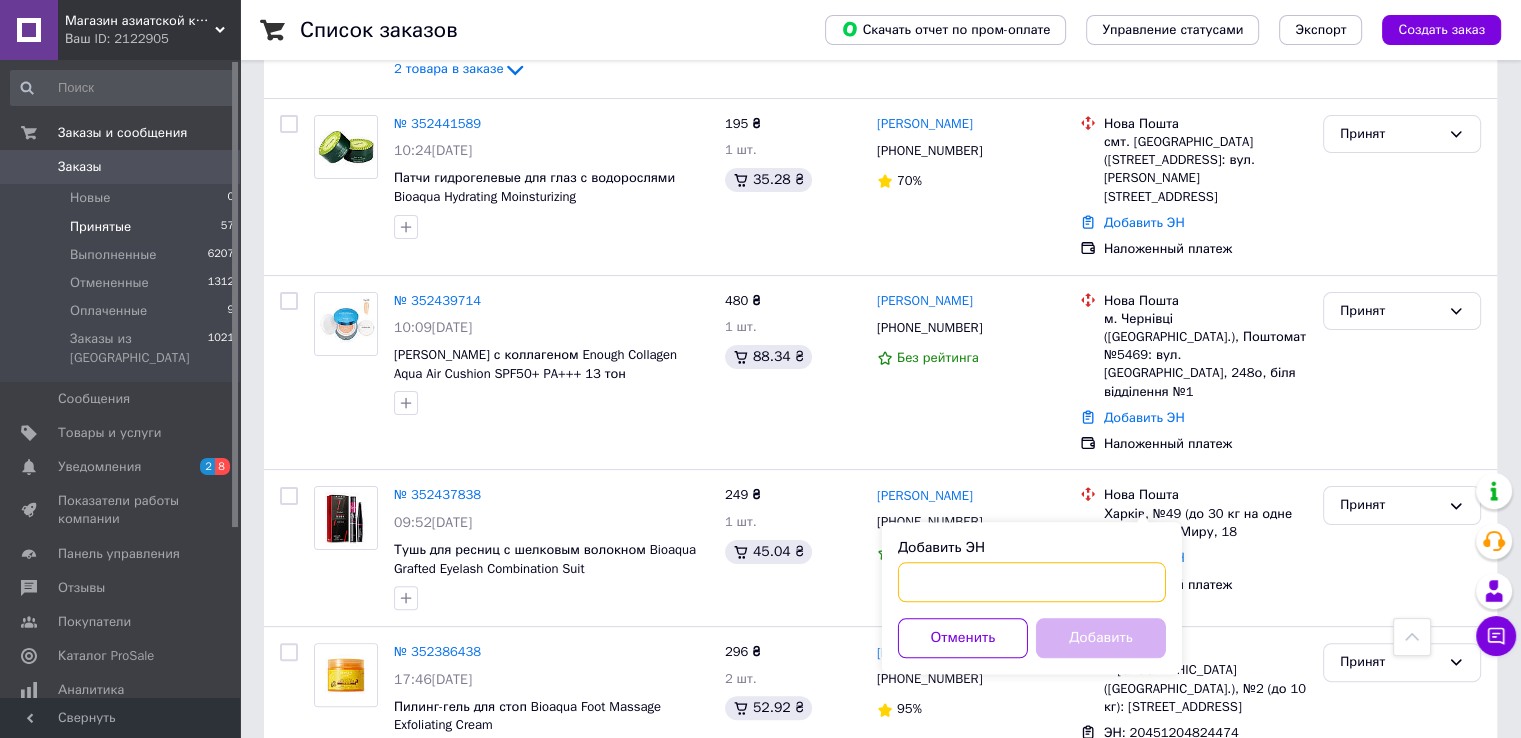 paste on "20451204728157" 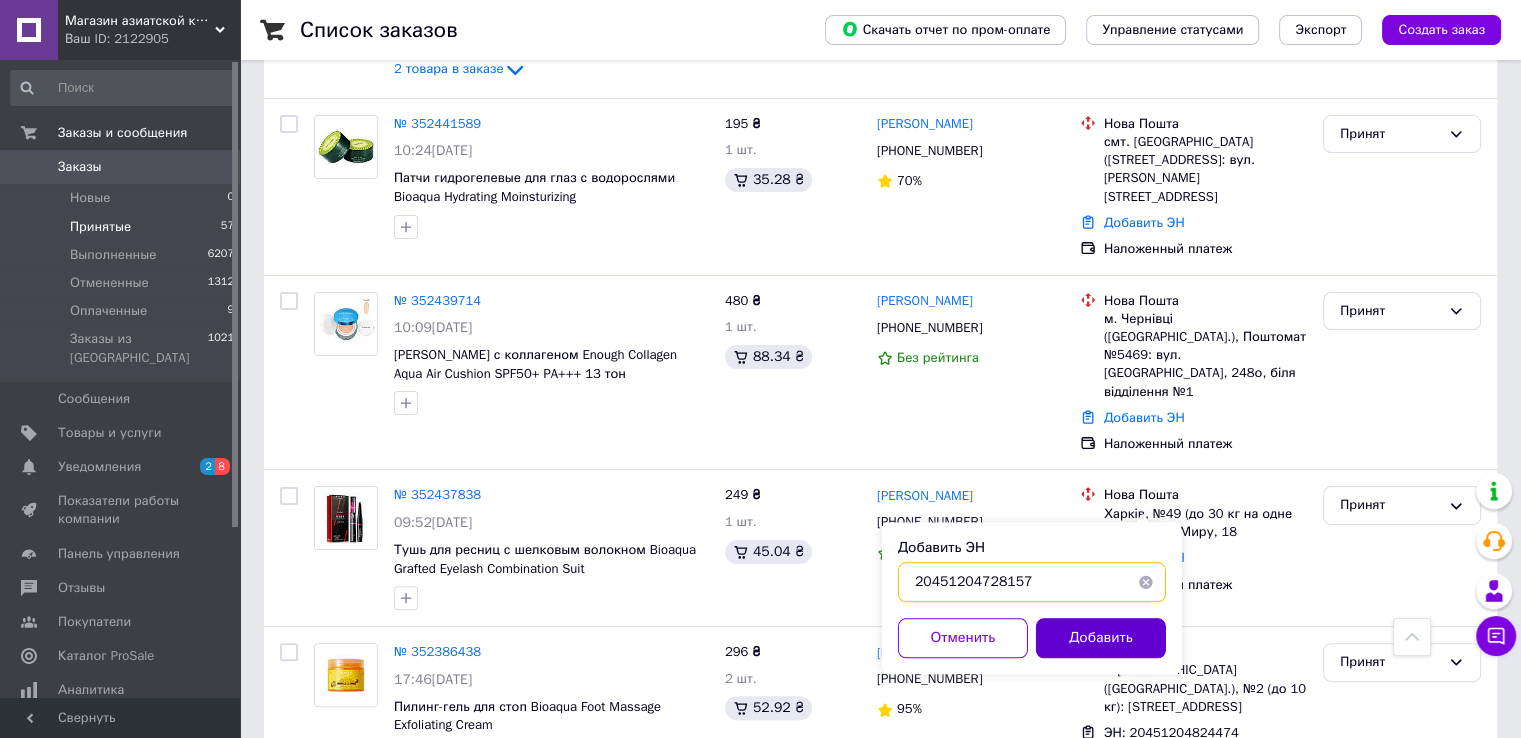 type on "20451204728157" 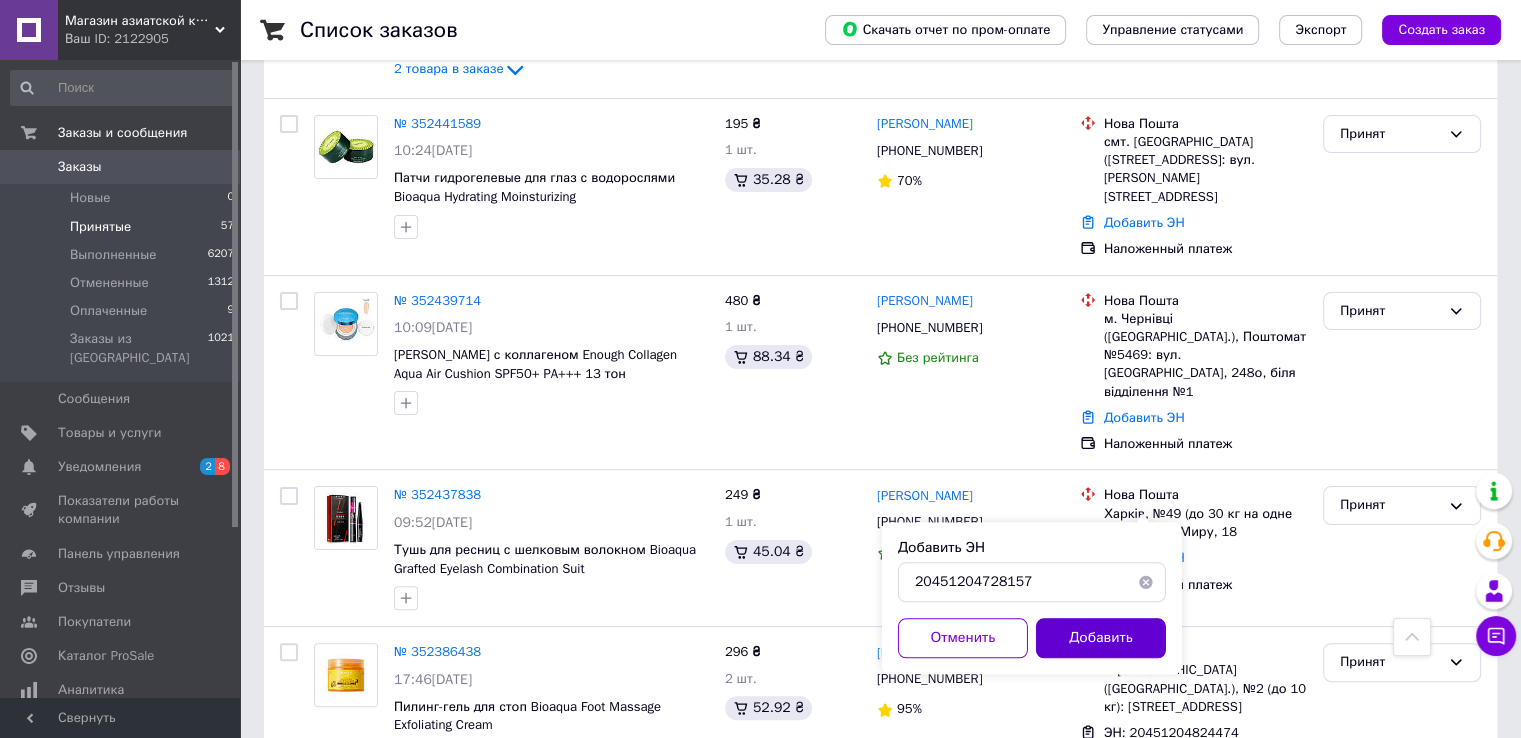 click on "Добавить" at bounding box center [1101, 638] 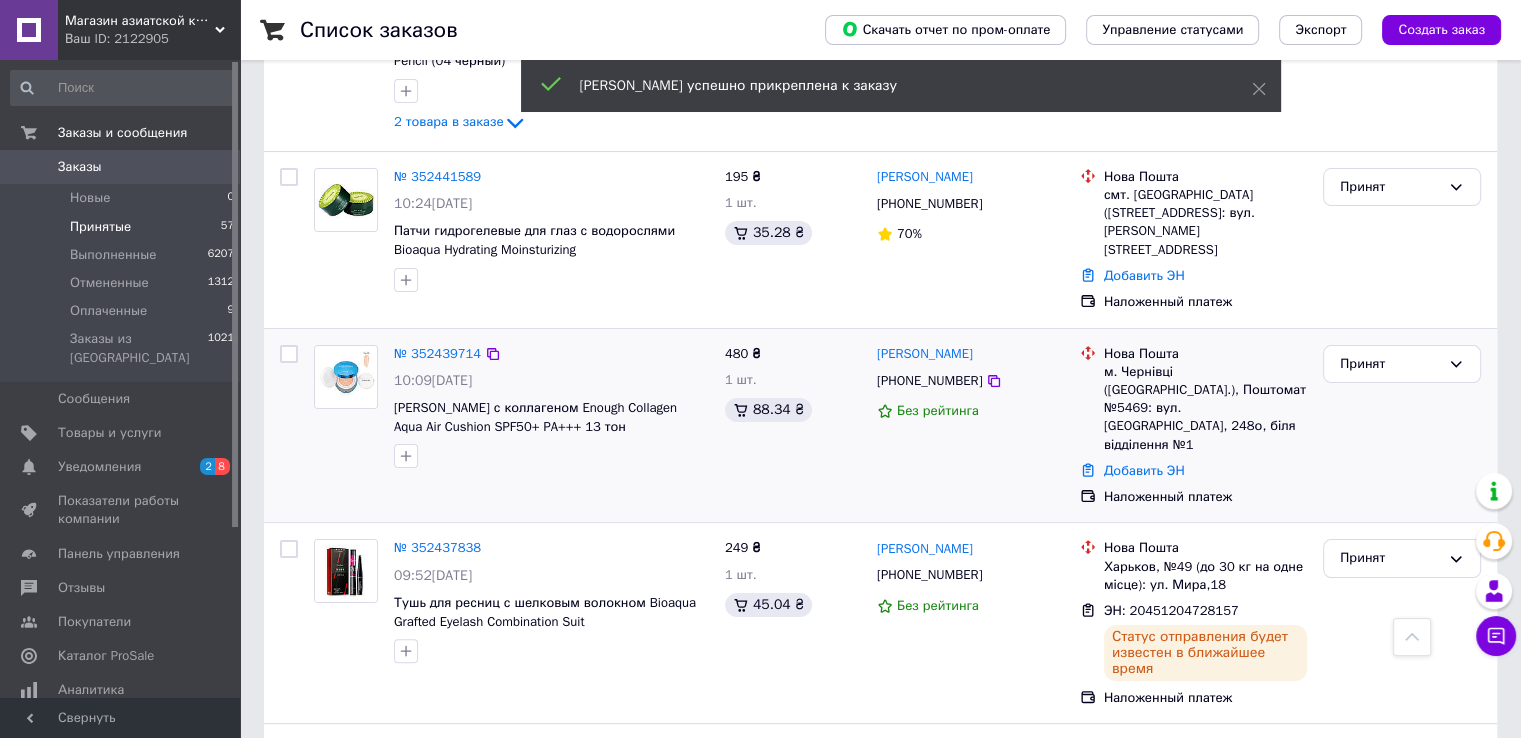 scroll, scrollTop: 277, scrollLeft: 0, axis: vertical 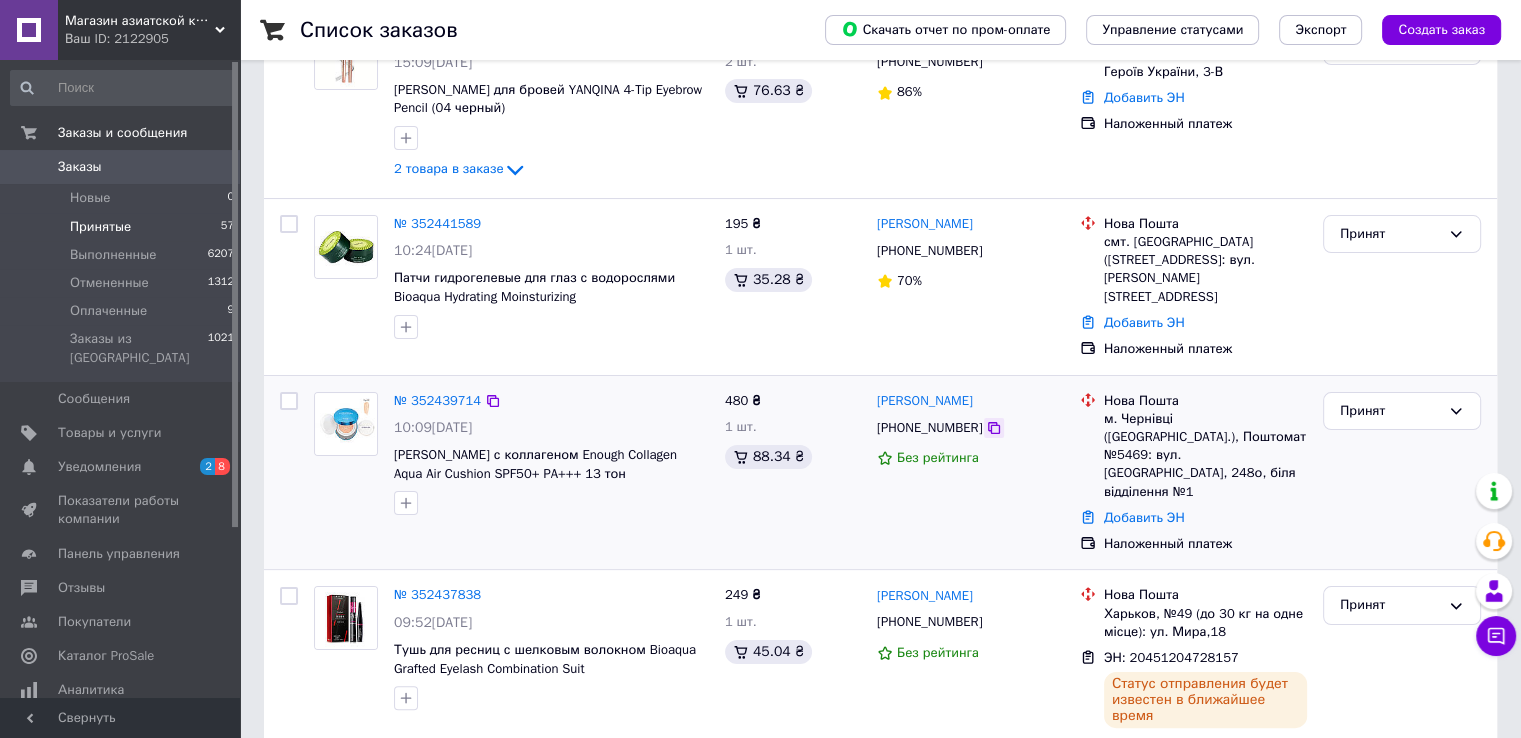 click 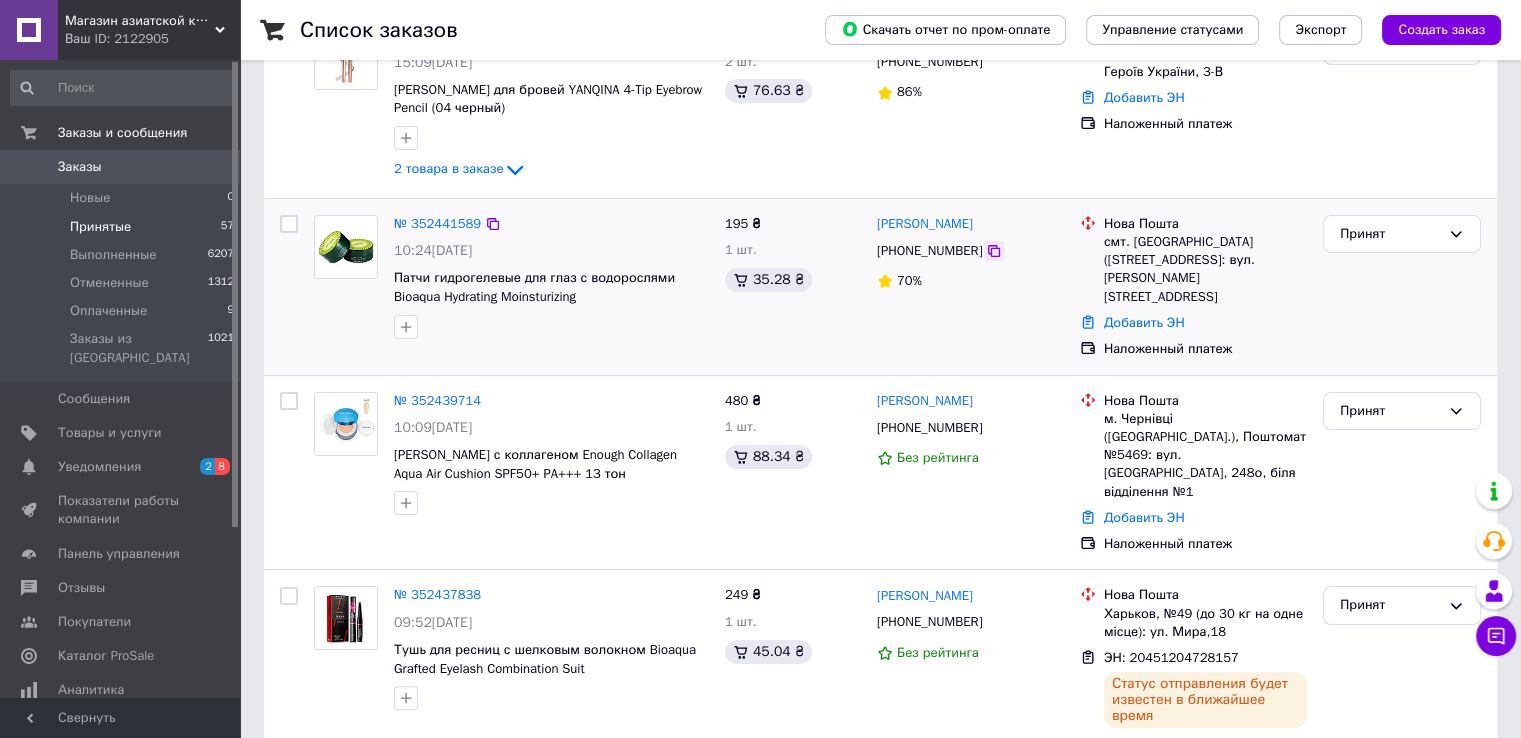 click 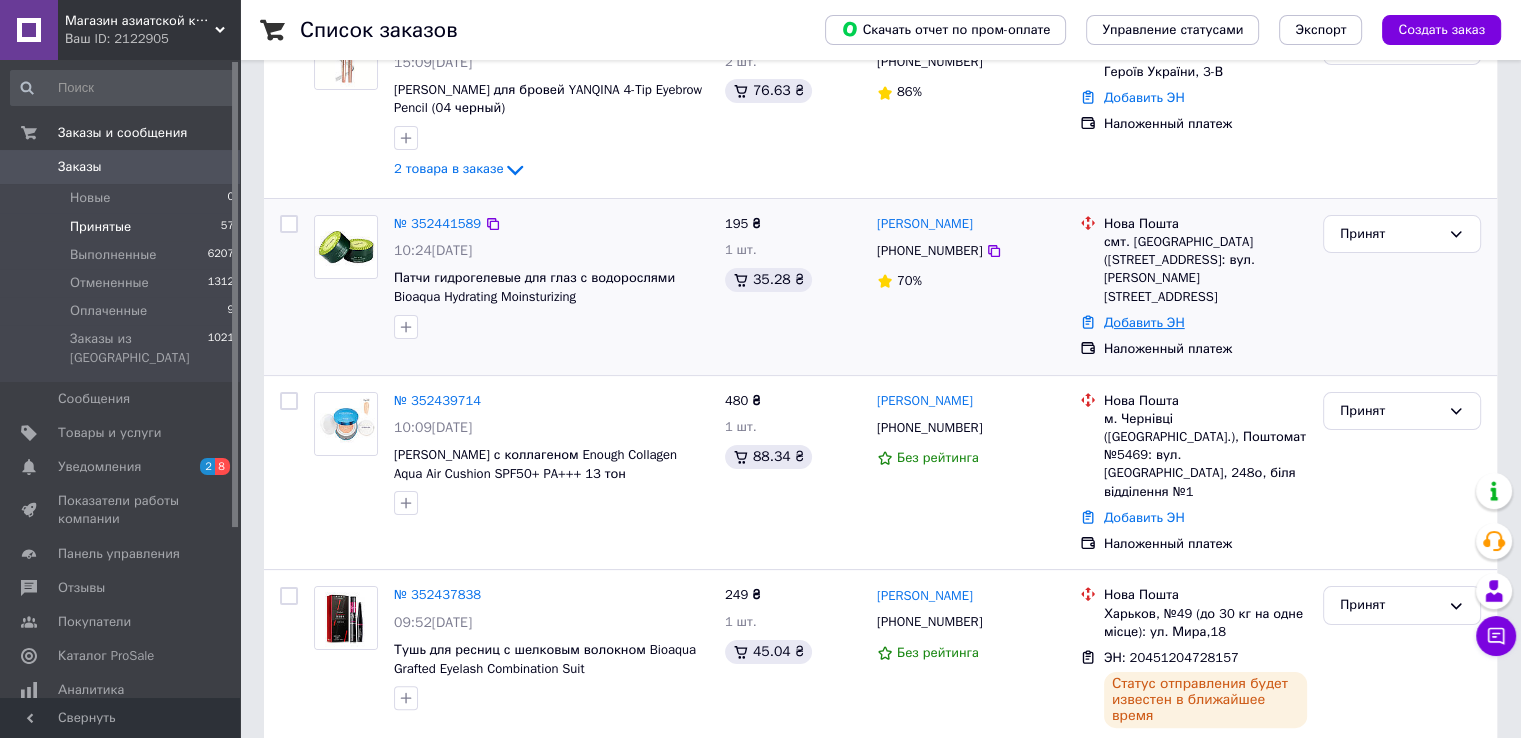 click on "Добавить ЭН" at bounding box center [1144, 322] 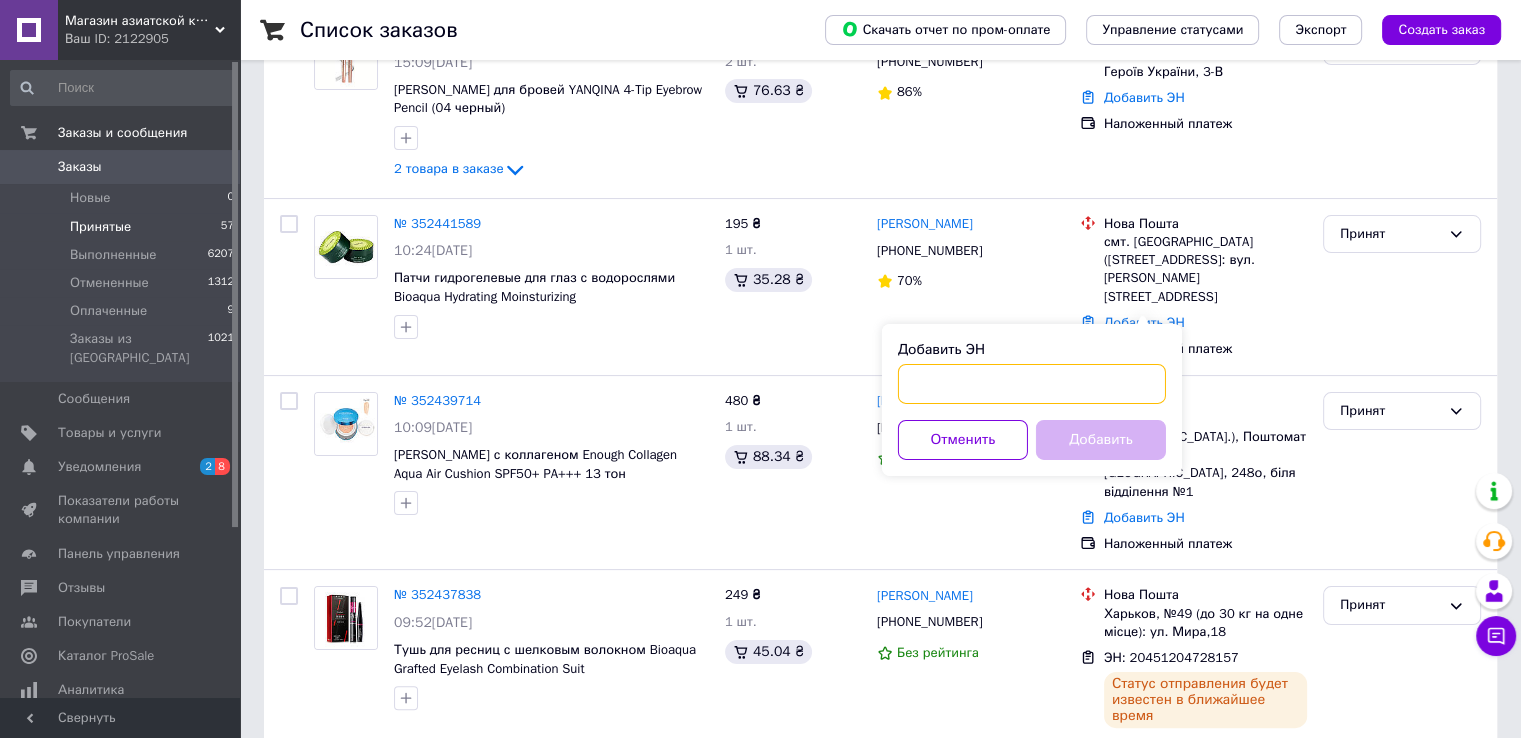 paste on "20451204796272" 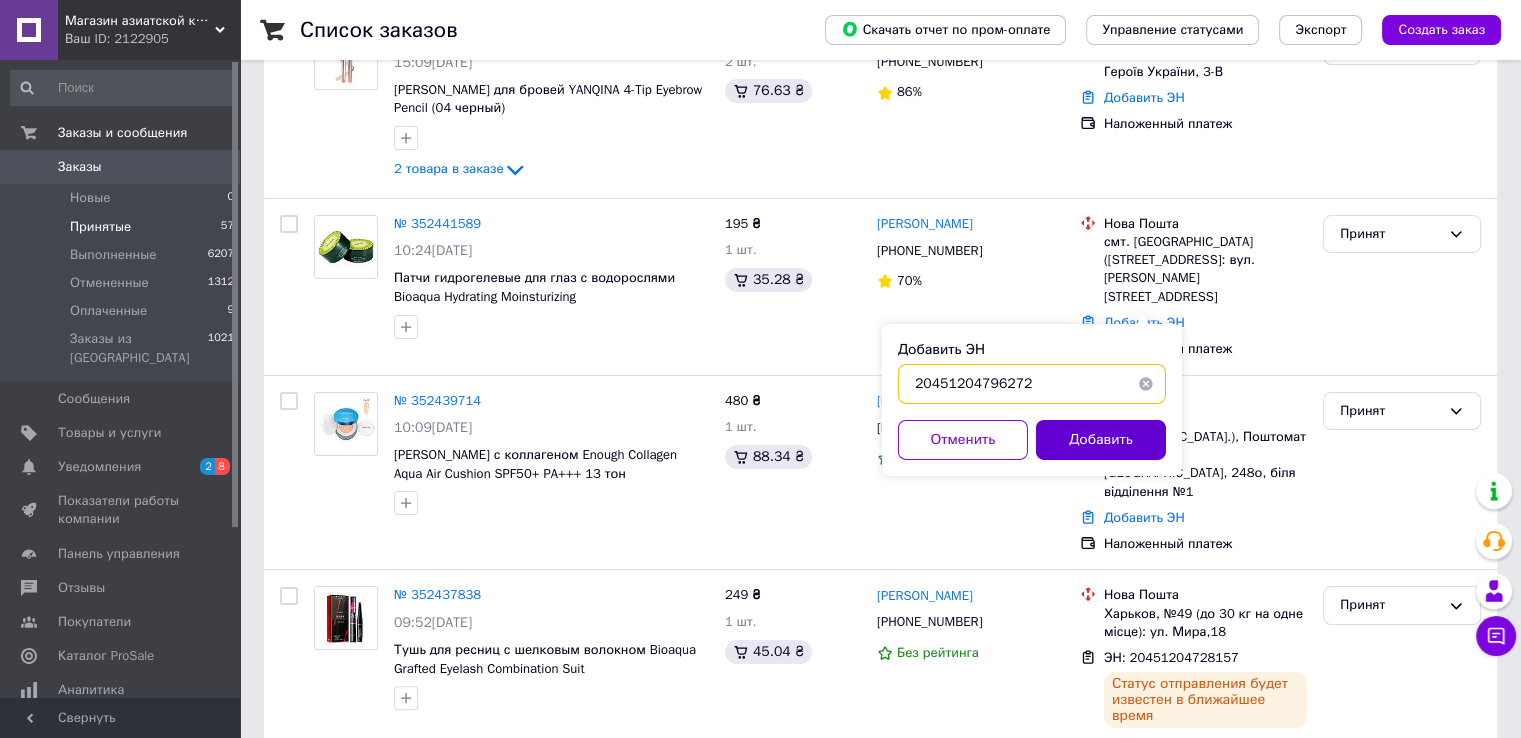 type on "20451204796272" 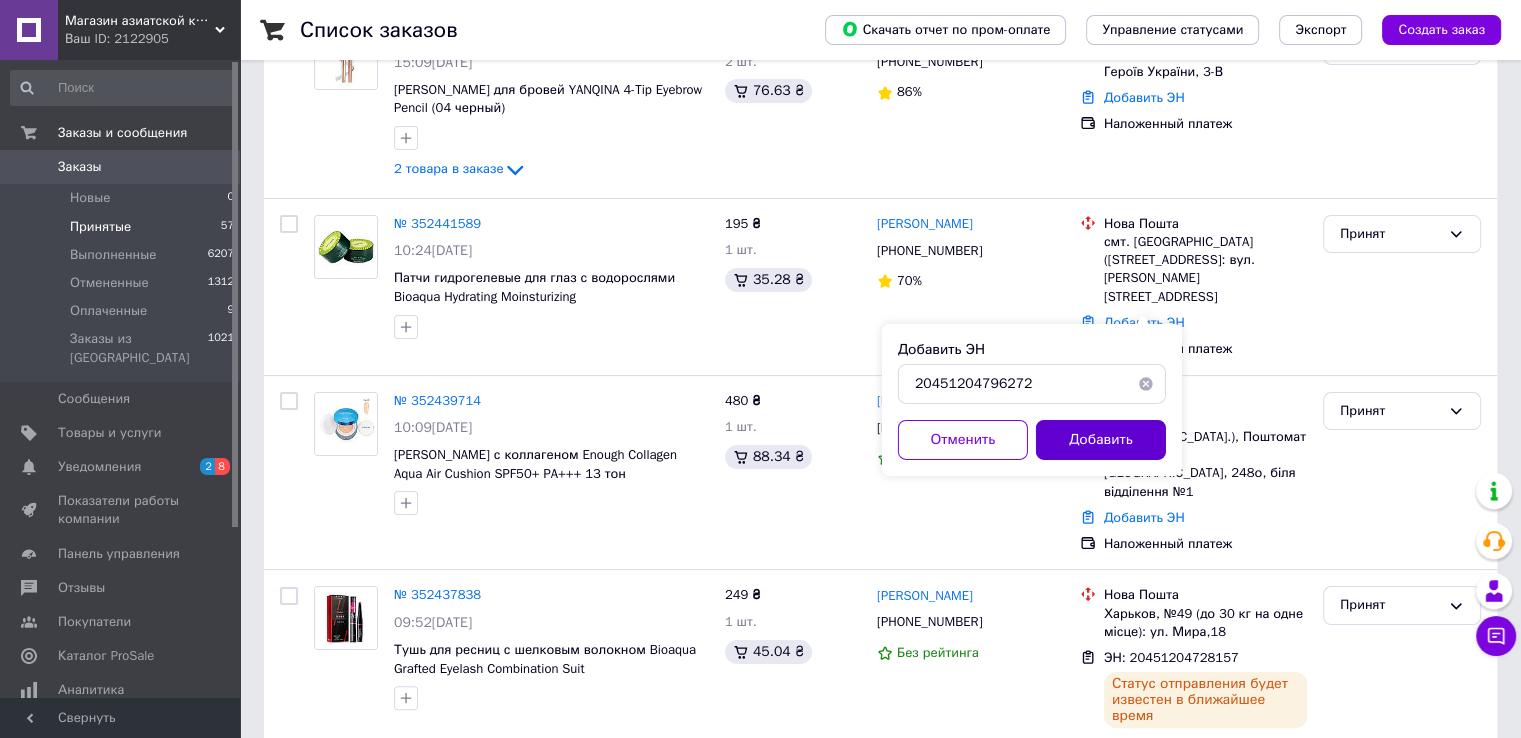 click on "Добавить" at bounding box center [1101, 440] 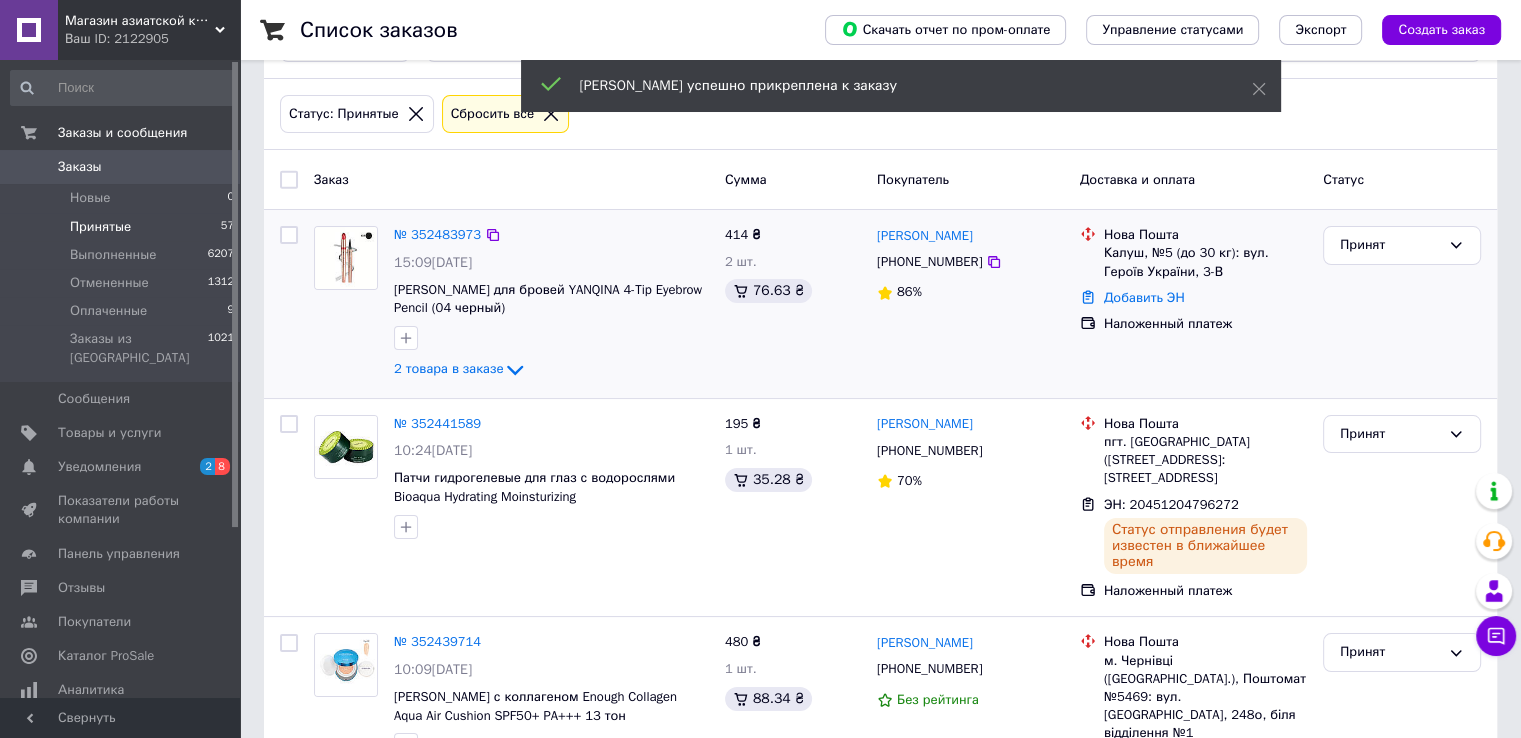 scroll, scrollTop: 0, scrollLeft: 0, axis: both 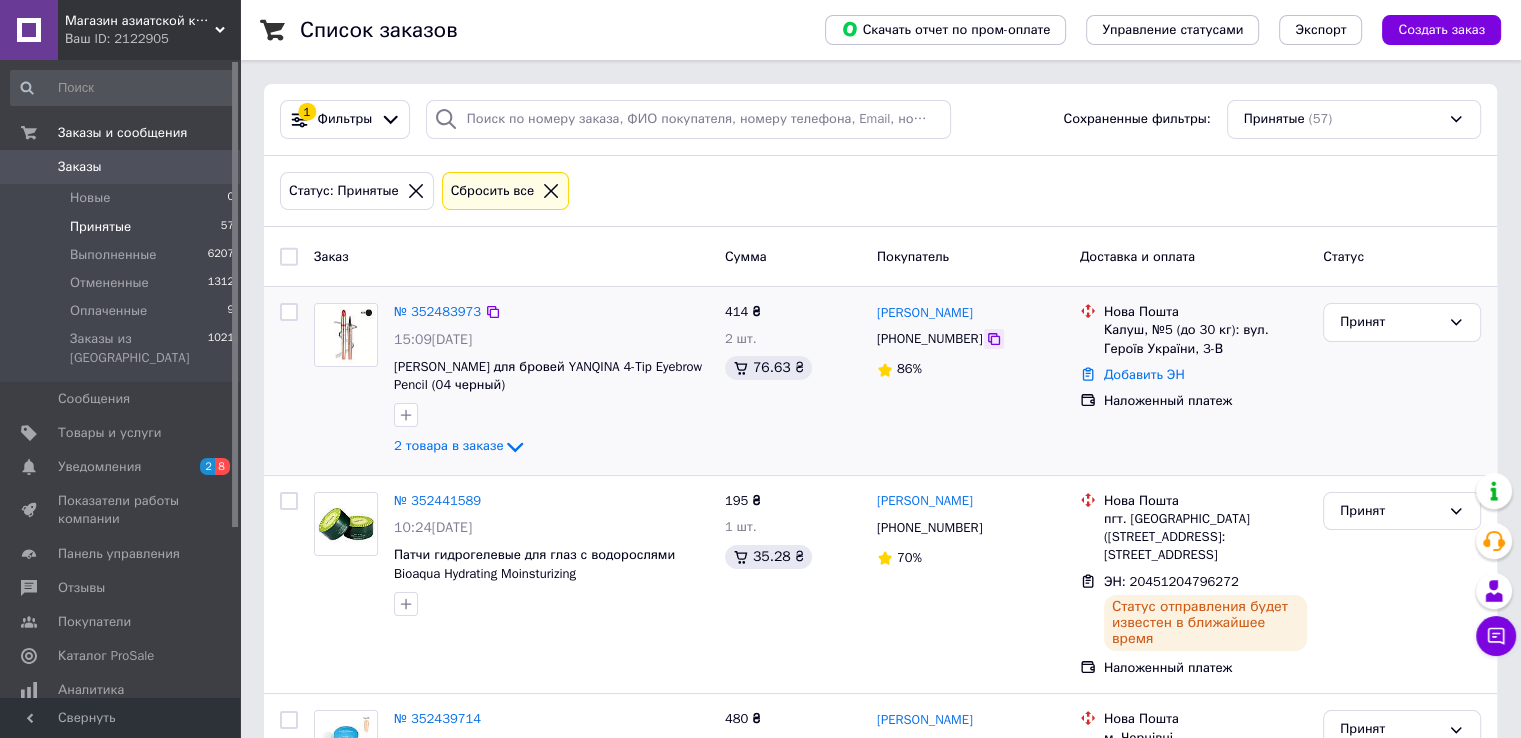 click 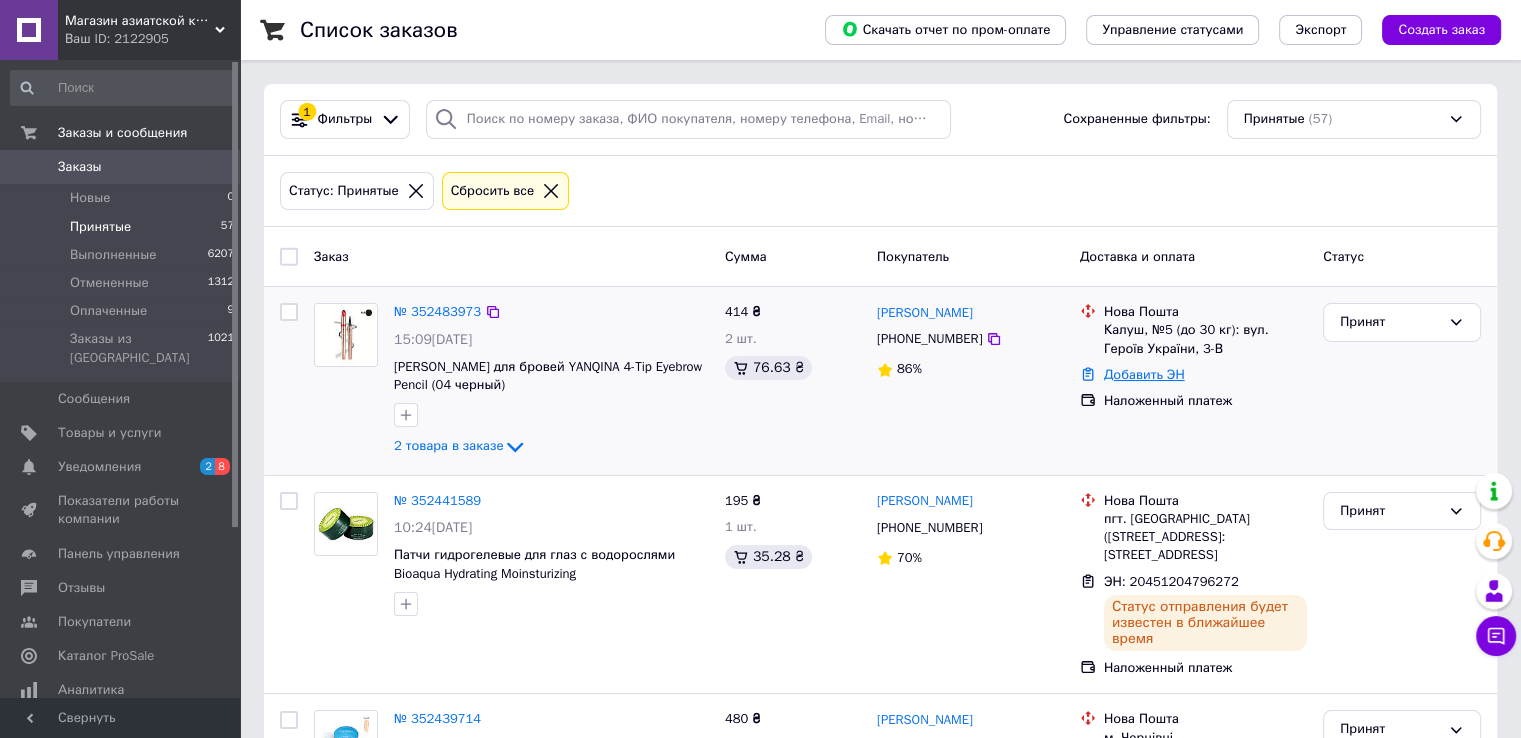click on "Добавить ЭН" at bounding box center [1144, 374] 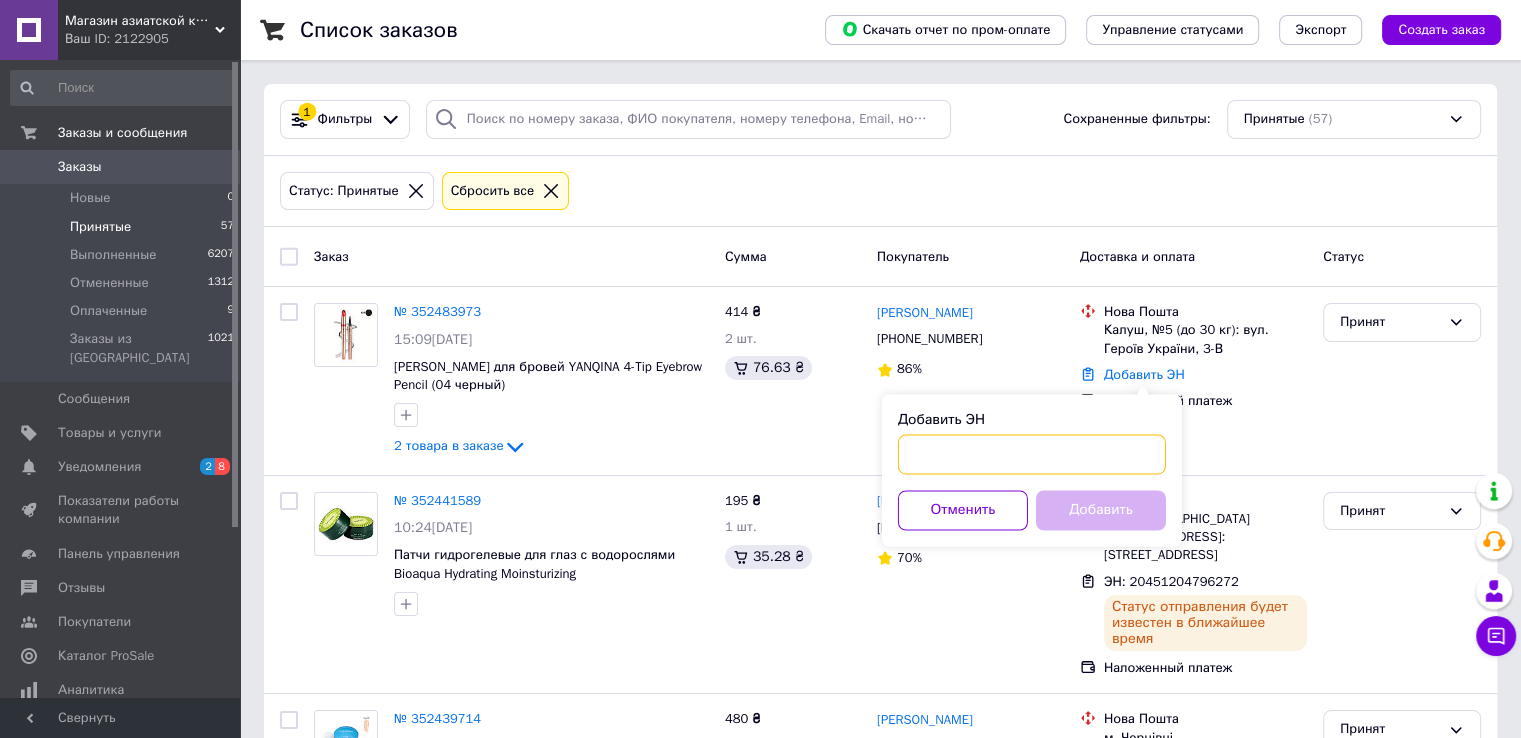 paste on "20451204887523" 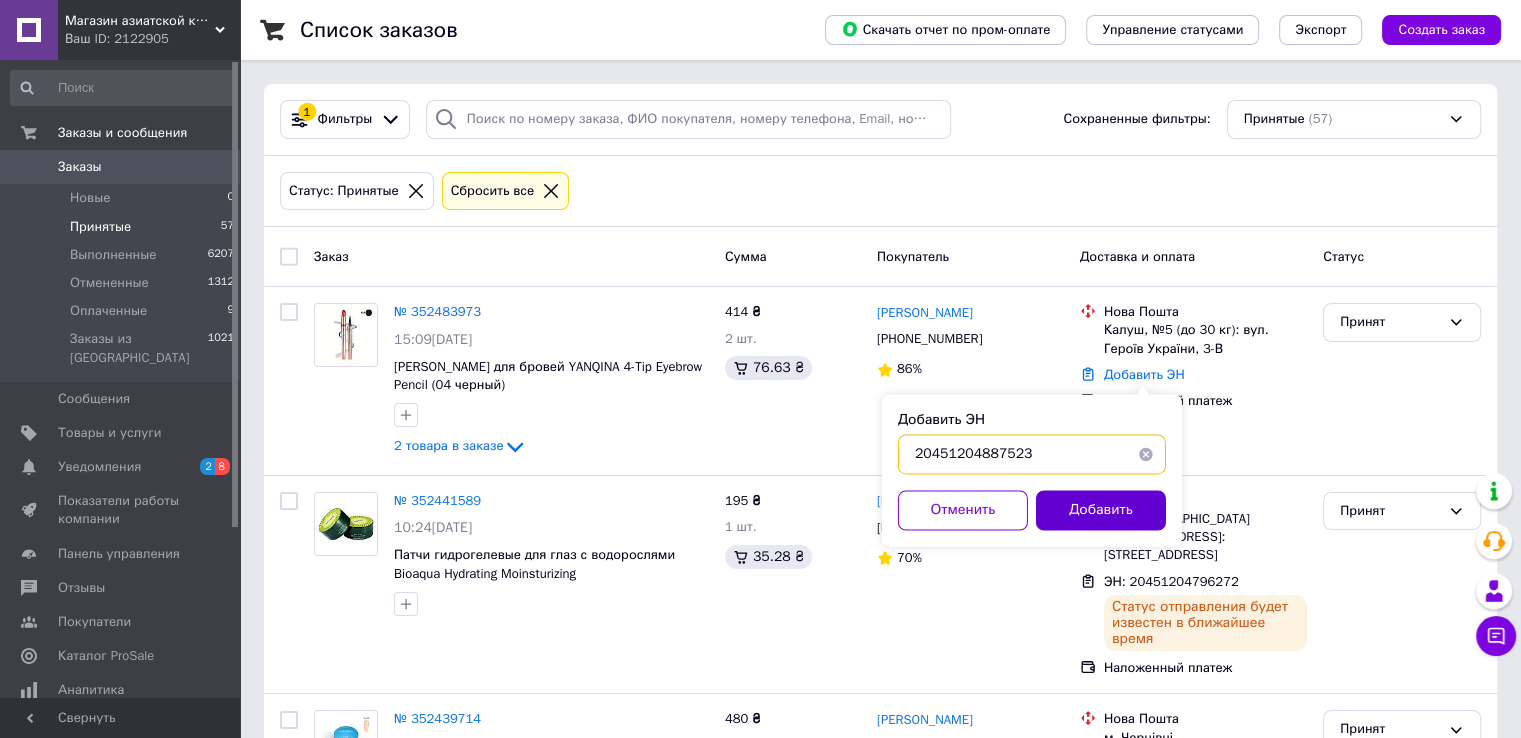 type on "20451204887523" 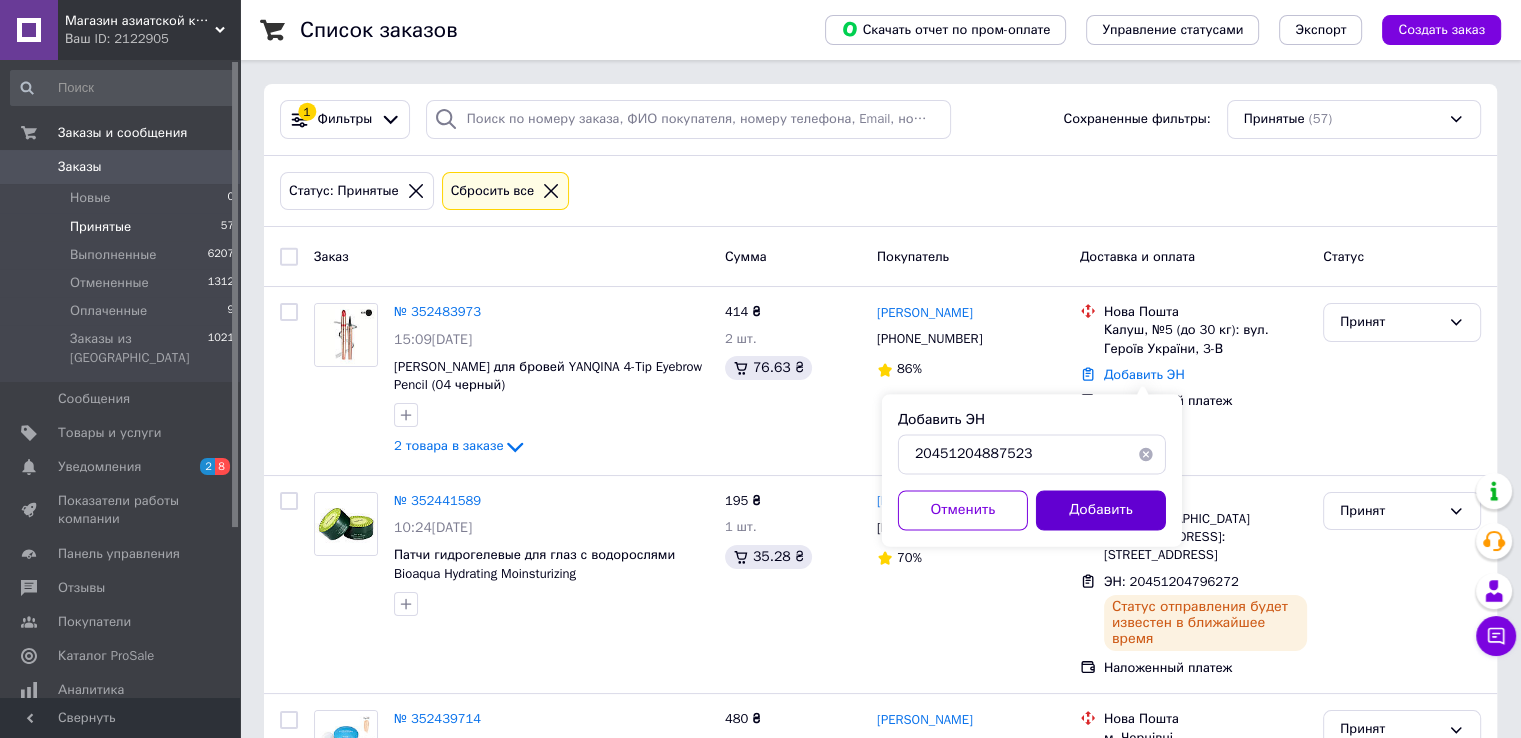 click on "Добавить" at bounding box center (1101, 510) 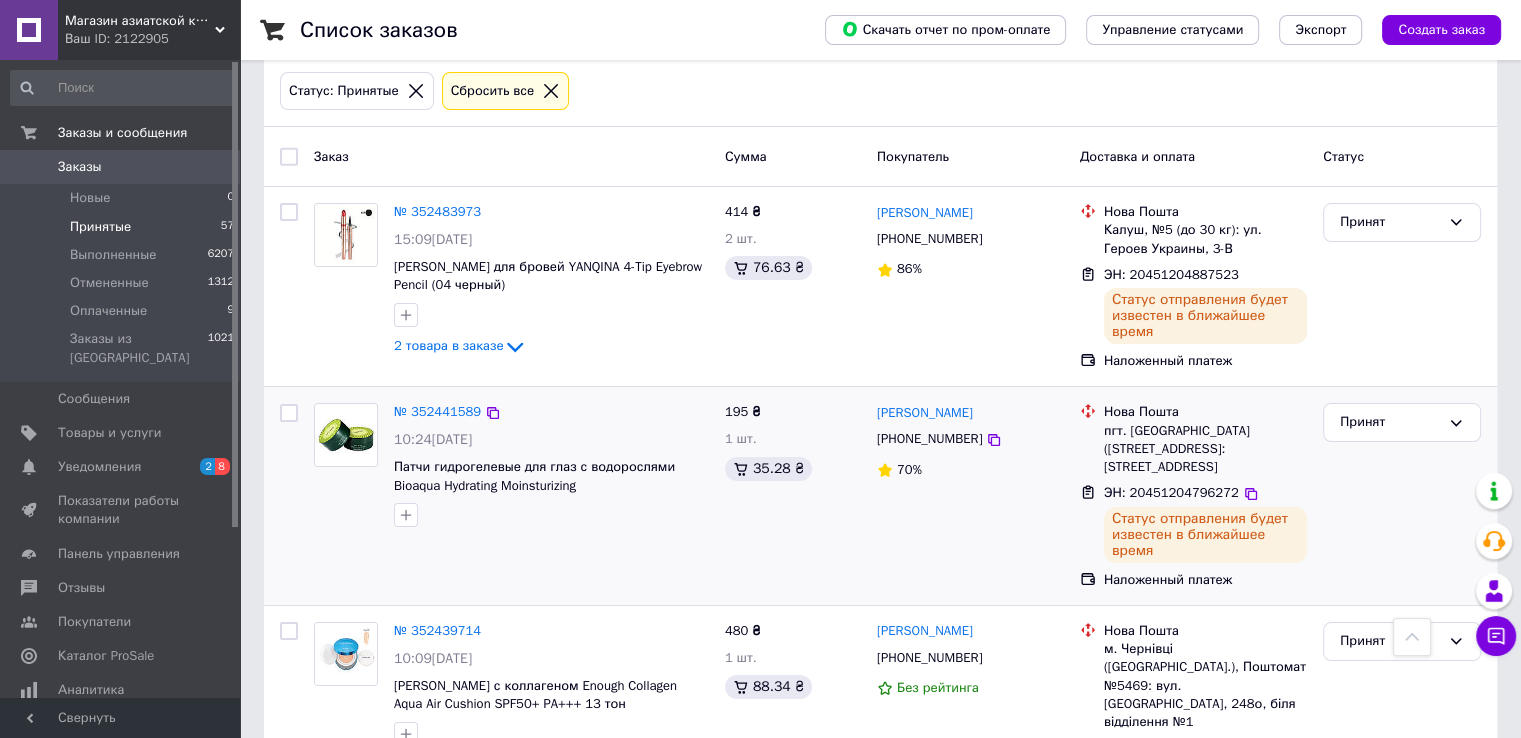 scroll, scrollTop: 0, scrollLeft: 0, axis: both 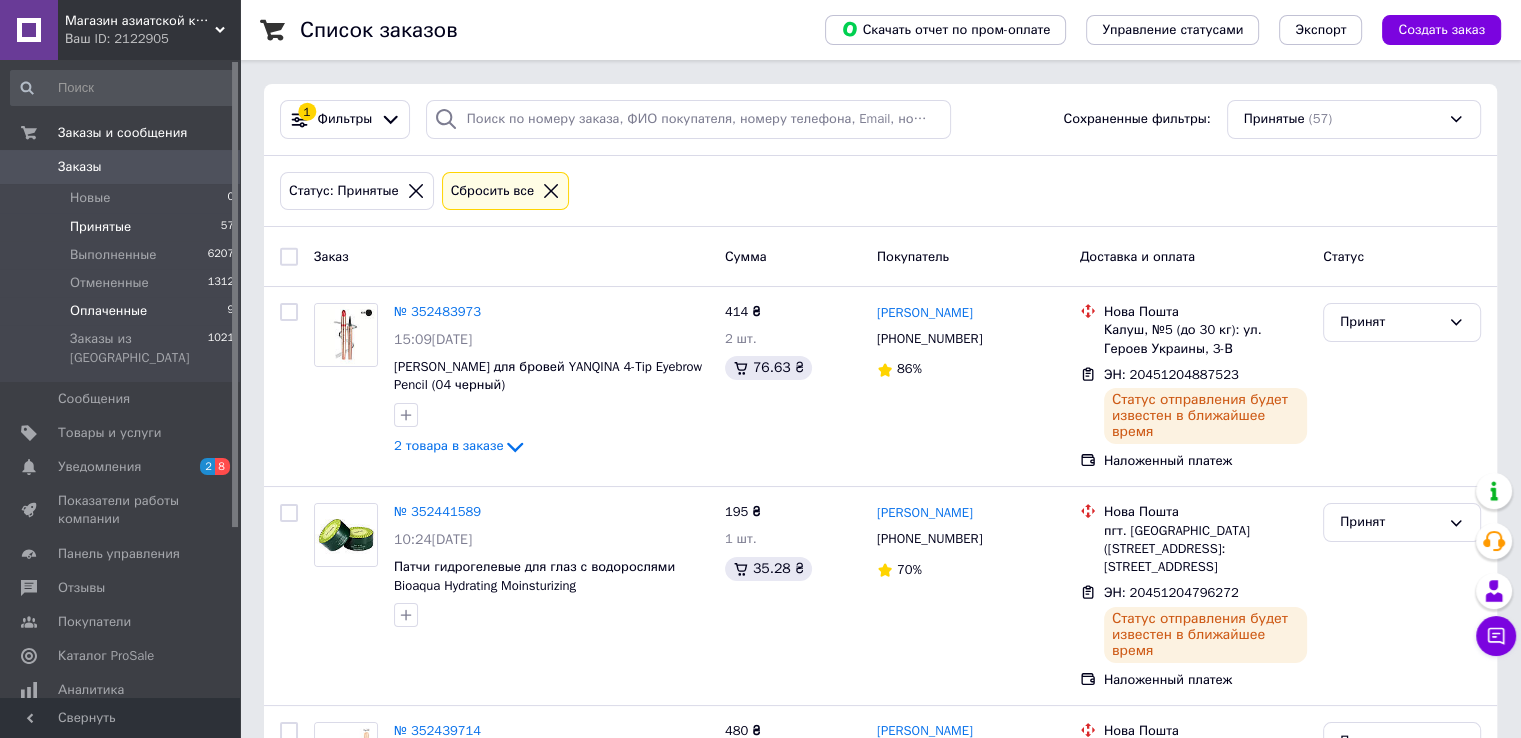 click on "Оплаченные" at bounding box center [108, 311] 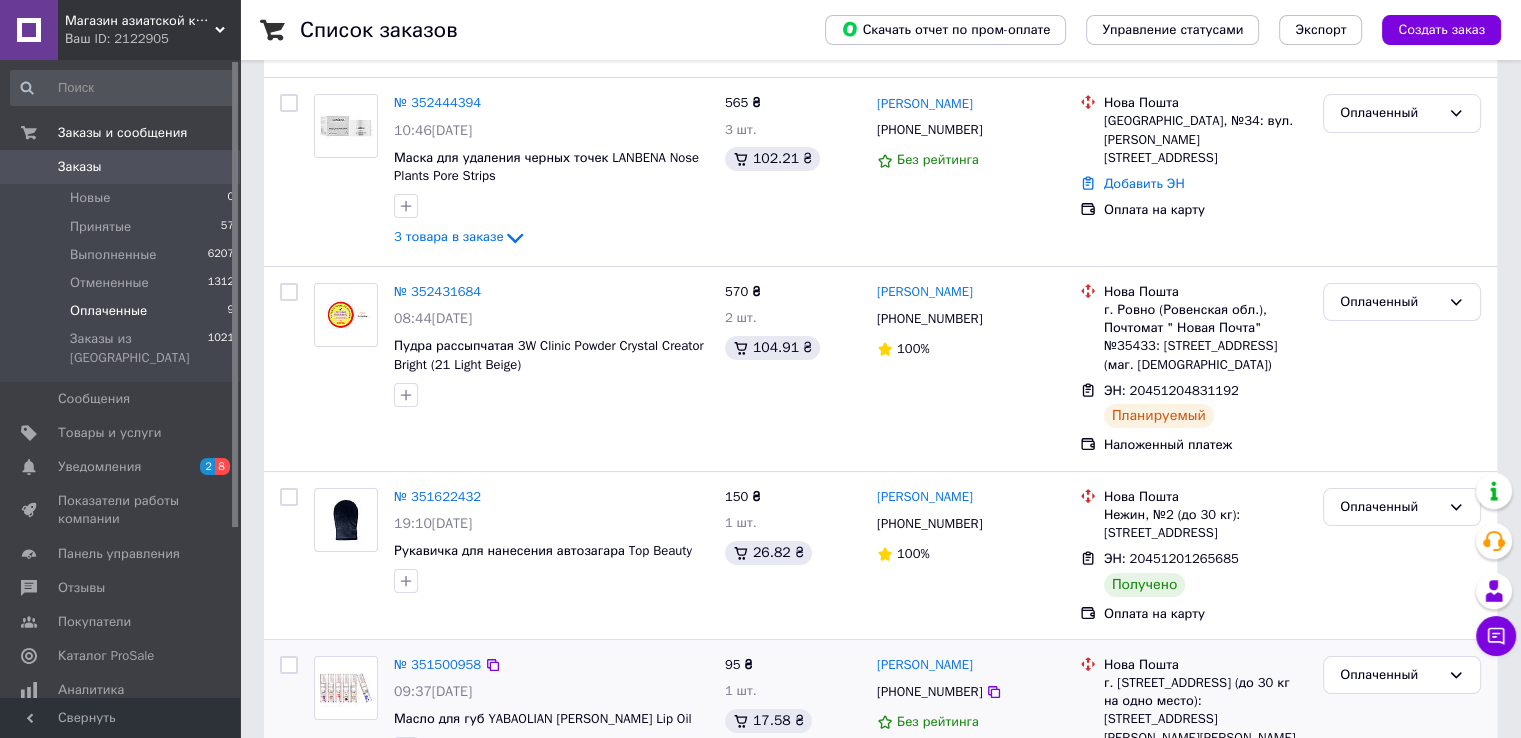 scroll, scrollTop: 0, scrollLeft: 0, axis: both 